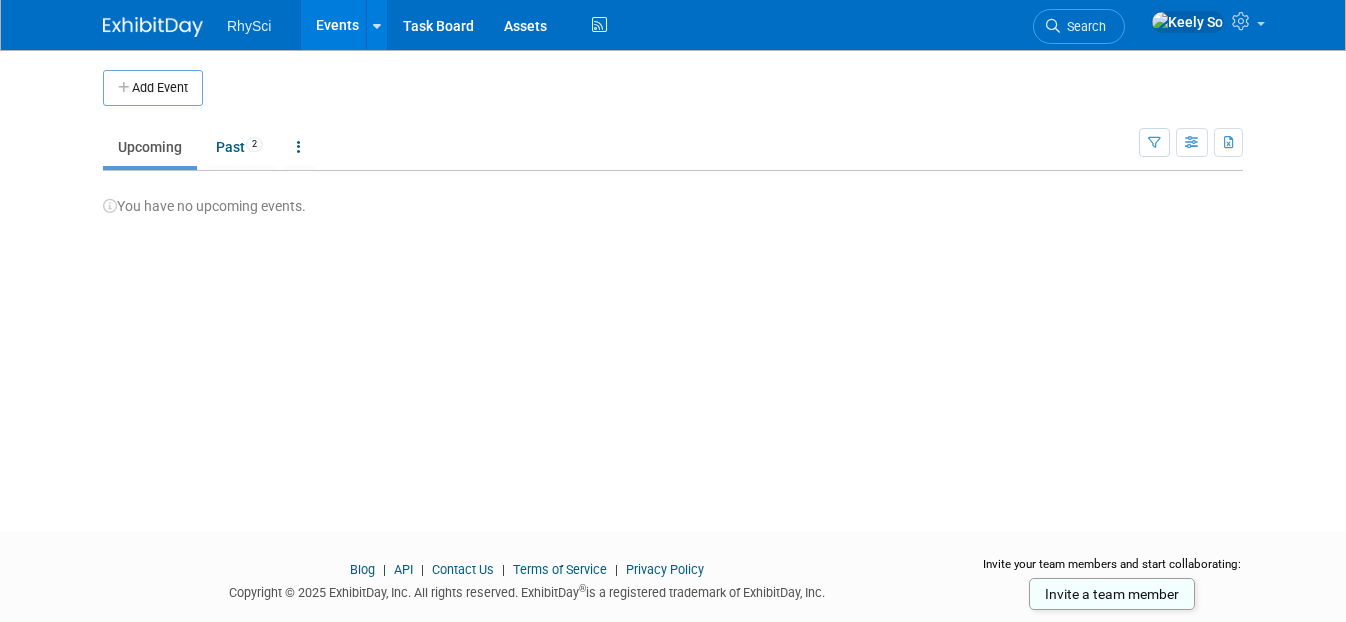 scroll, scrollTop: 0, scrollLeft: 0, axis: both 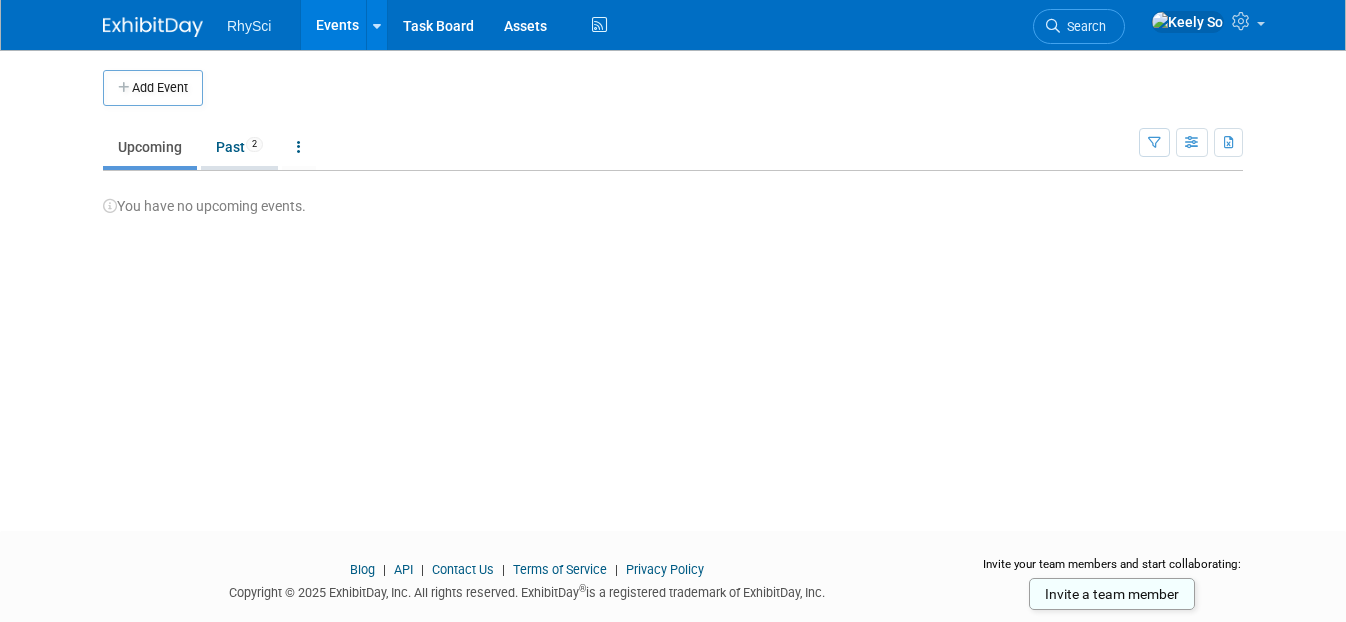 click on "Past
2" at bounding box center (239, 147) 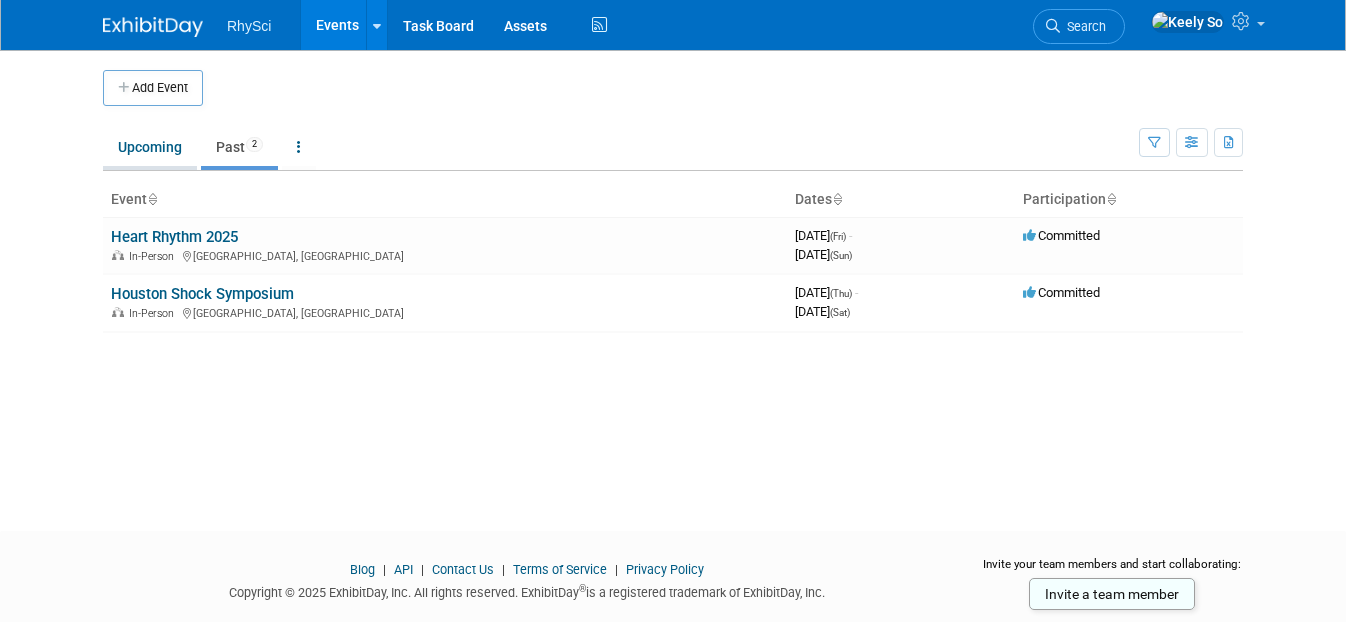 scroll, scrollTop: 0, scrollLeft: 0, axis: both 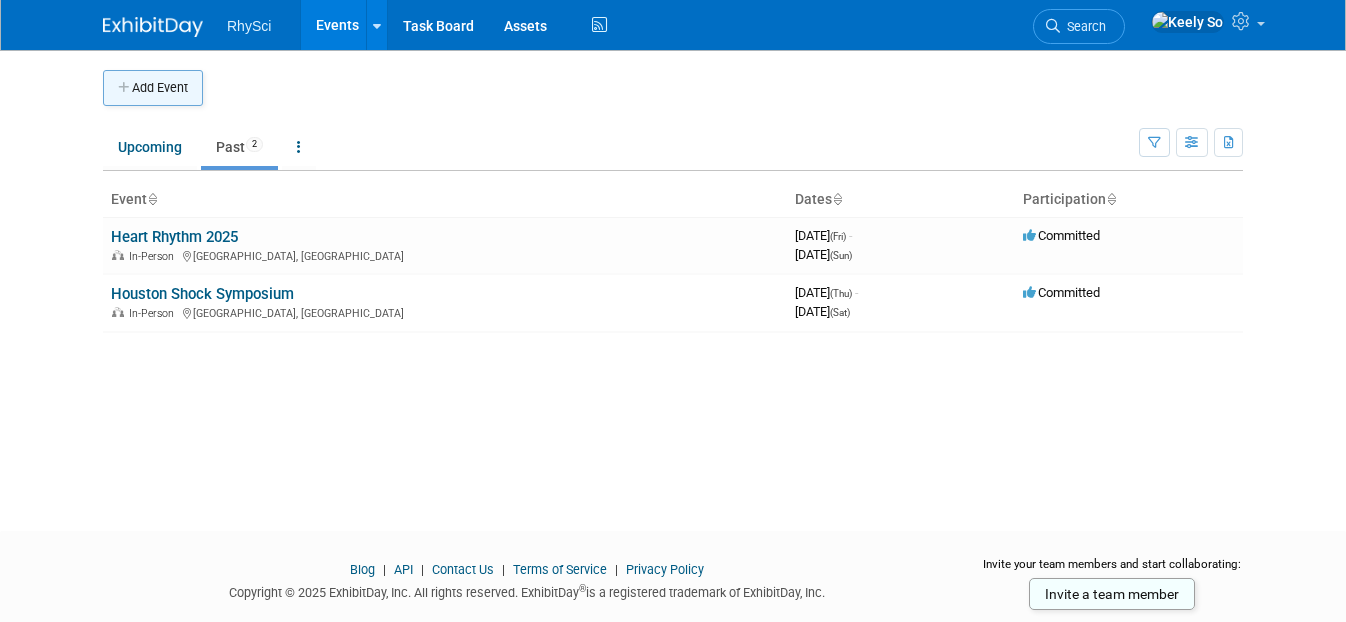 click on "Add Event" at bounding box center [153, 88] 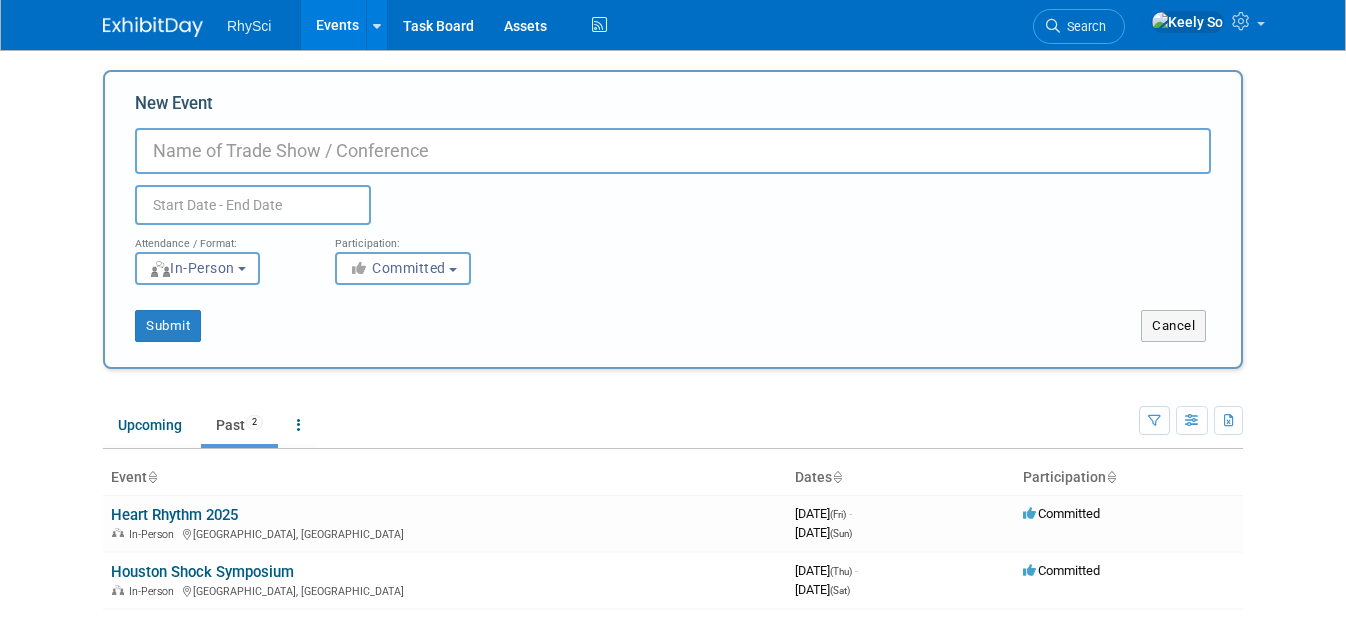 paste on "Hearts in [GEOGRAPHIC_DATA]:" 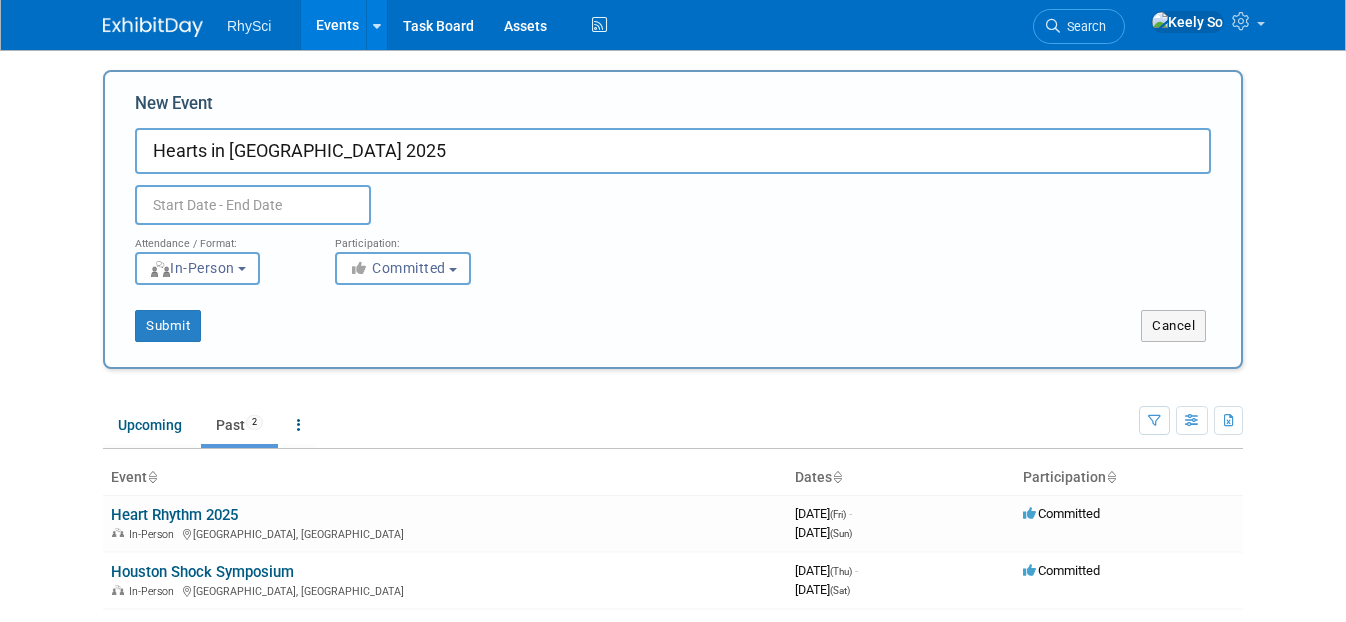 type on "Hearts in [GEOGRAPHIC_DATA] 2025" 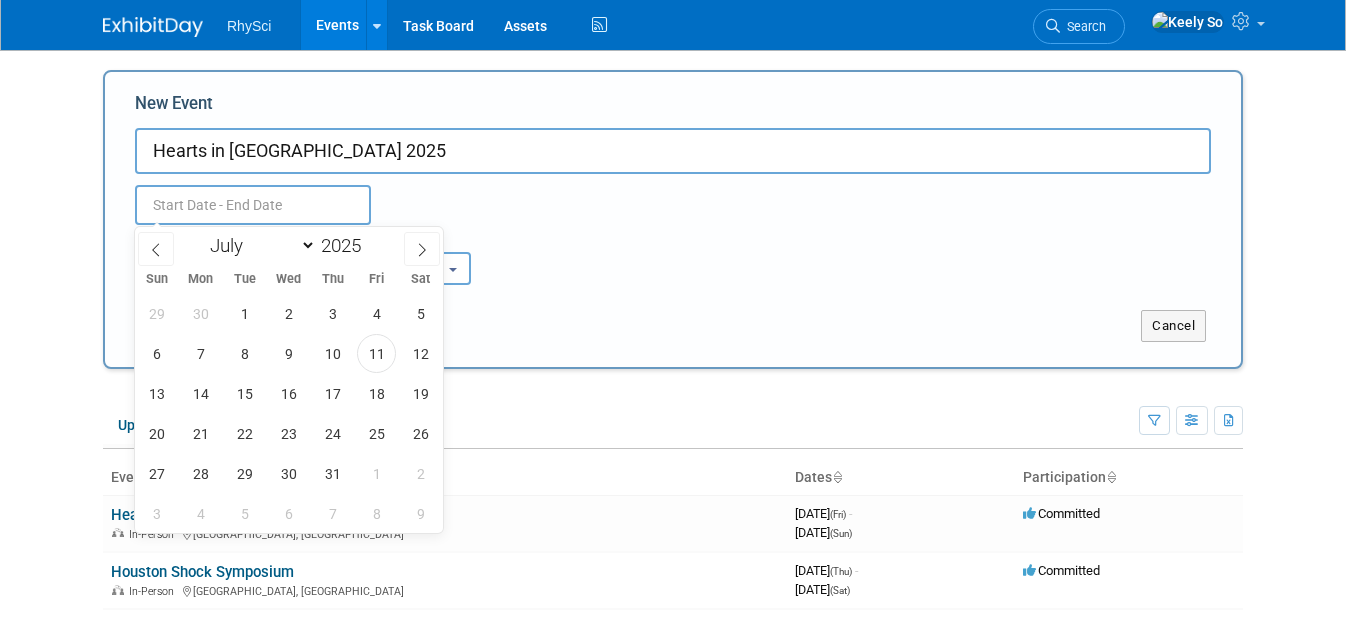 click at bounding box center [253, 205] 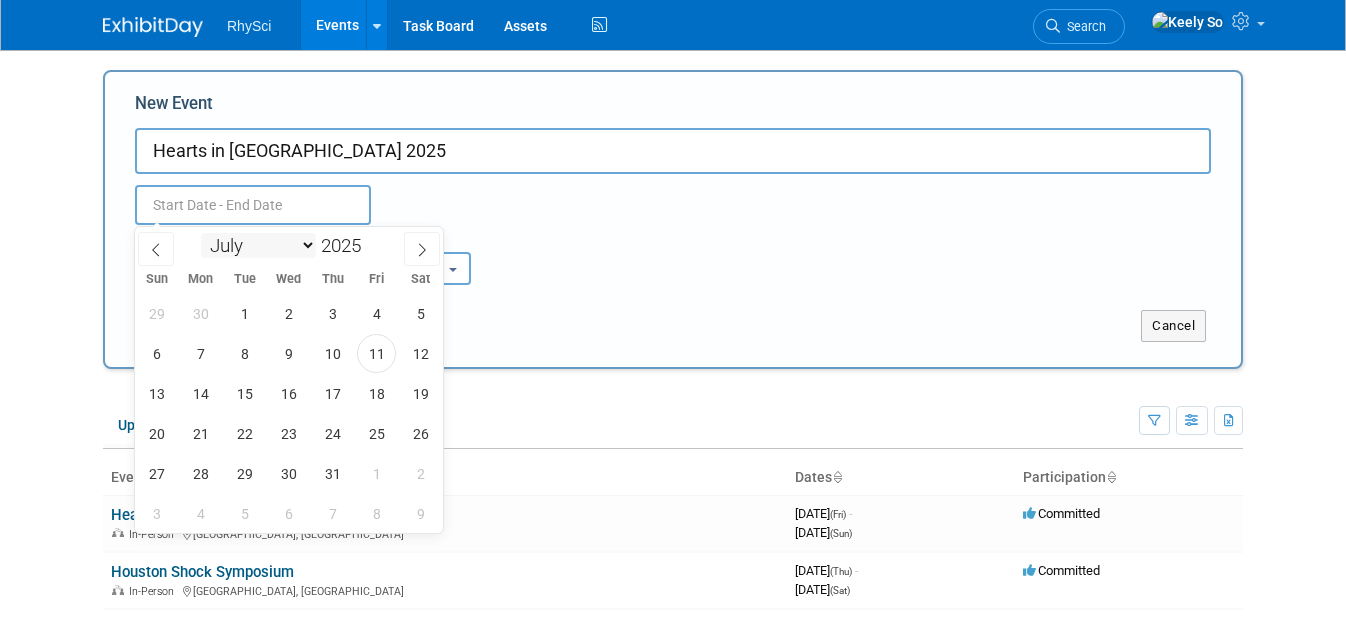 click on "January February March April May June July August September October November December" at bounding box center [258, 245] 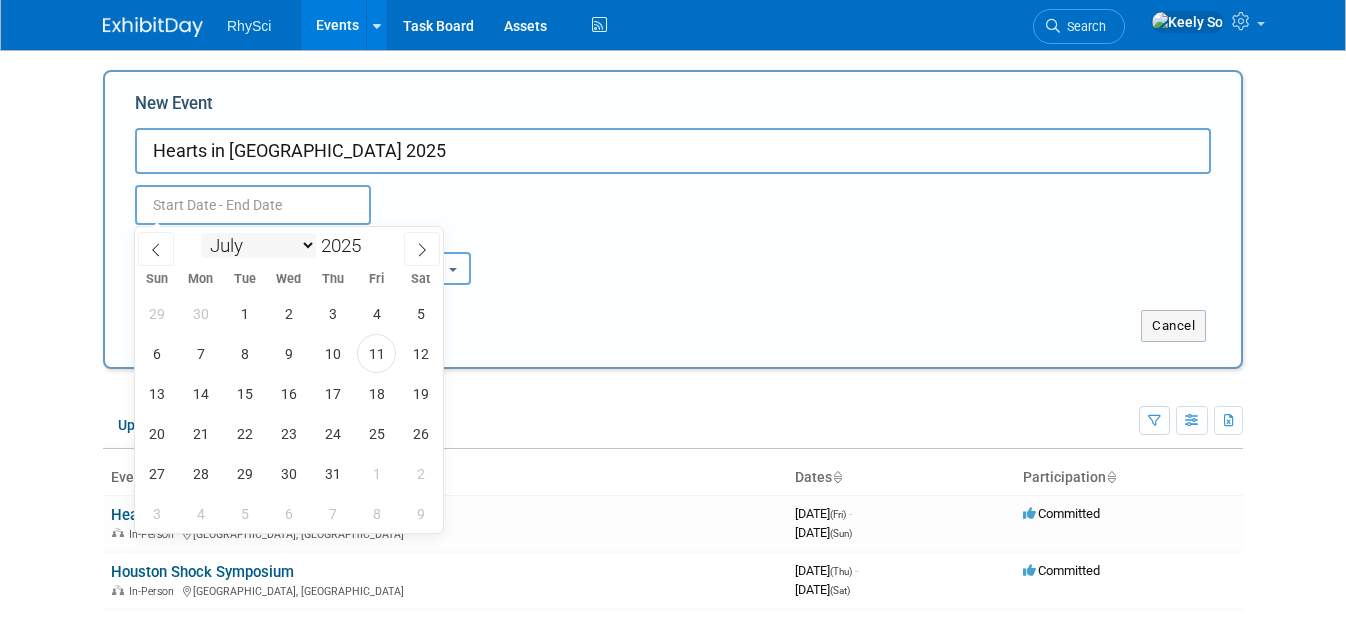 select on "8" 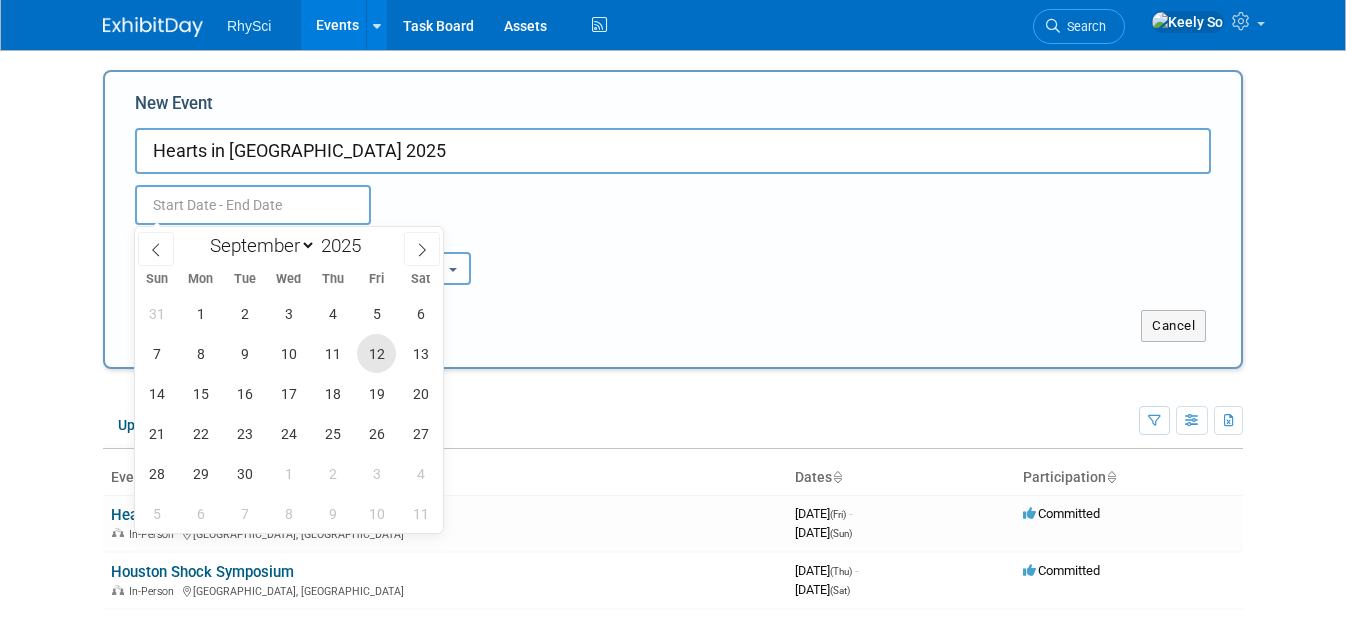 click on "12" at bounding box center [376, 353] 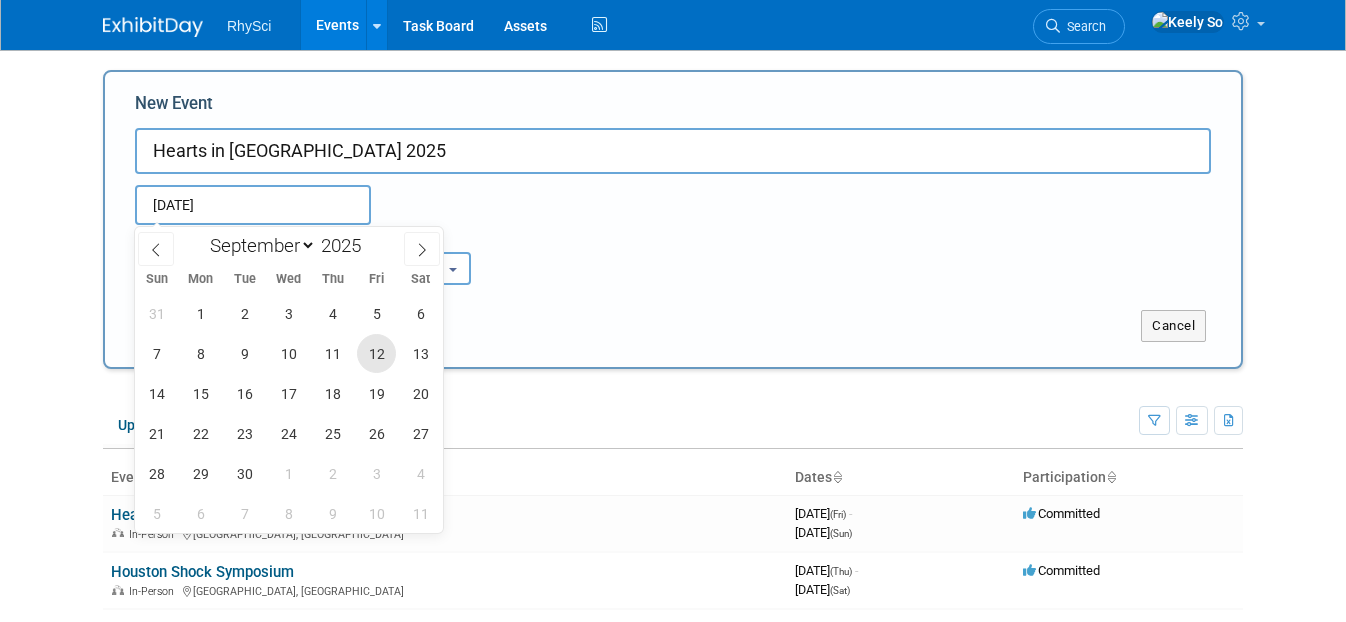 type on "[DATE] to [DATE]" 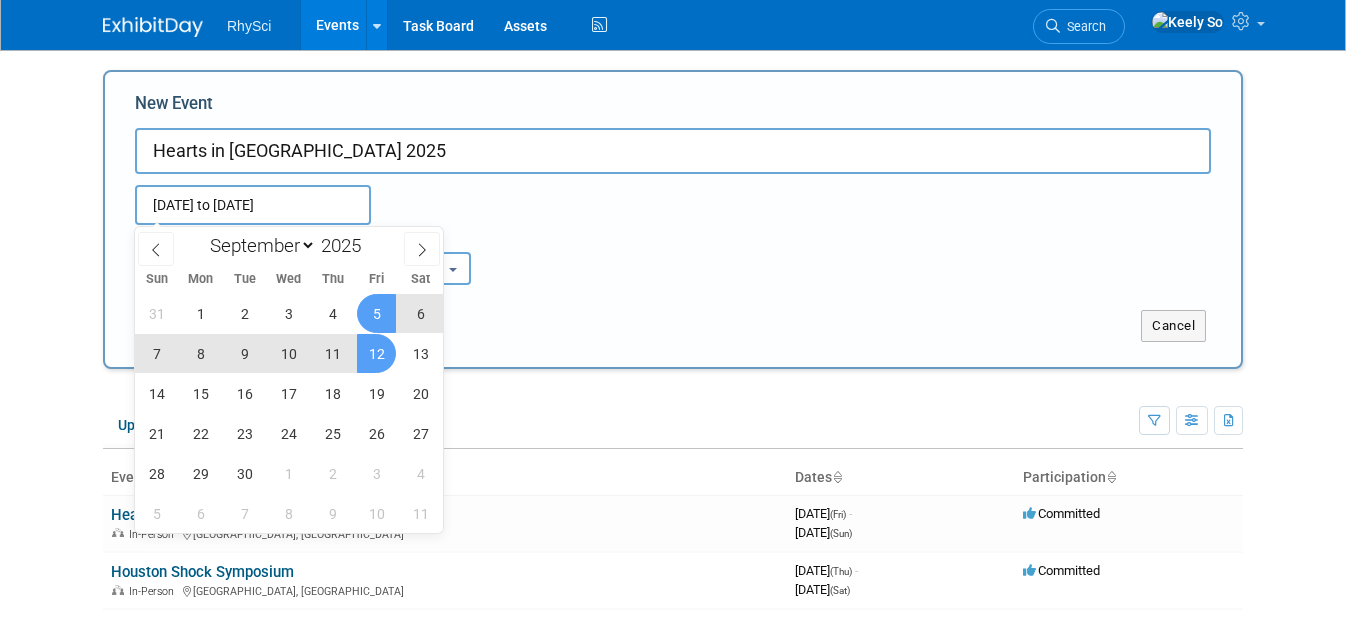 click on "[DATE] to [DATE]" at bounding box center (253, 205) 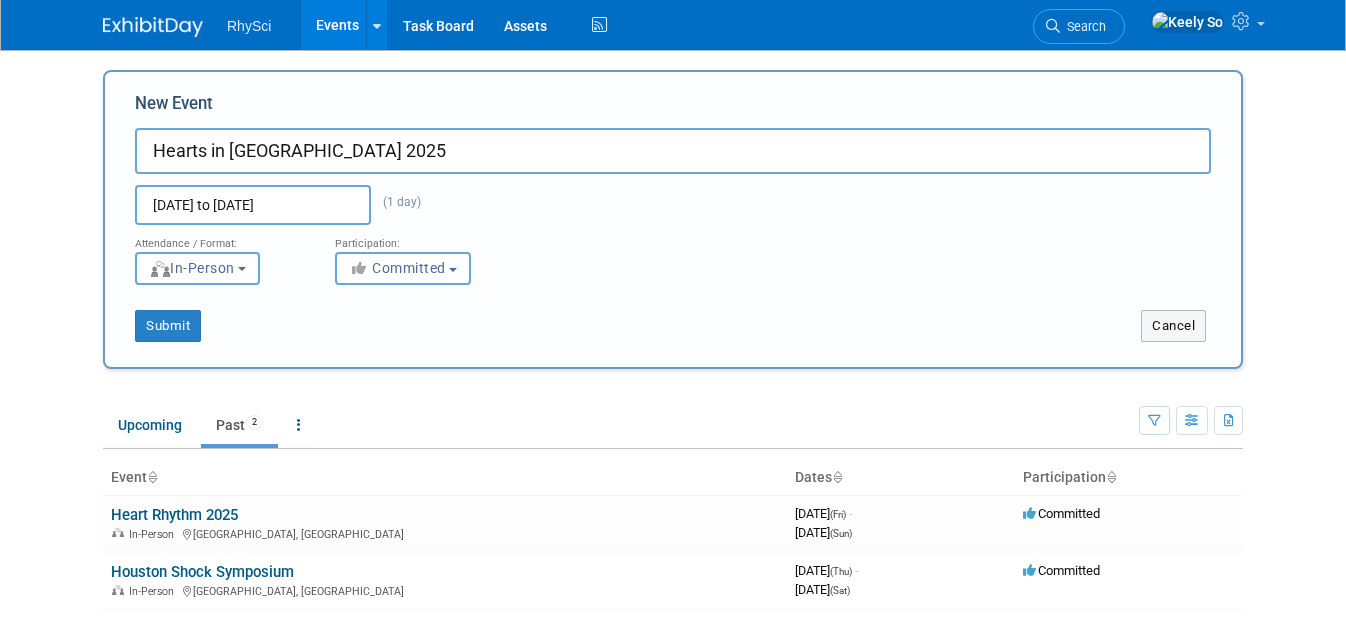 click on "[DATE] to [DATE]" at bounding box center [253, 205] 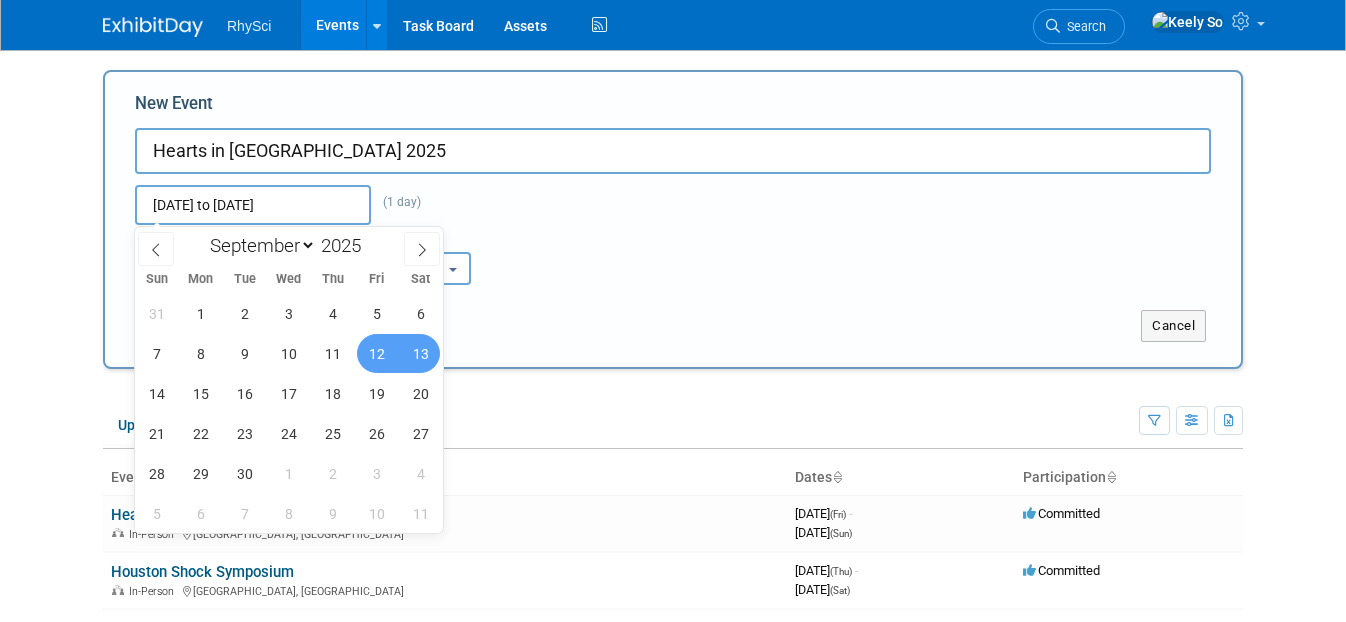click on "13" at bounding box center [420, 353] 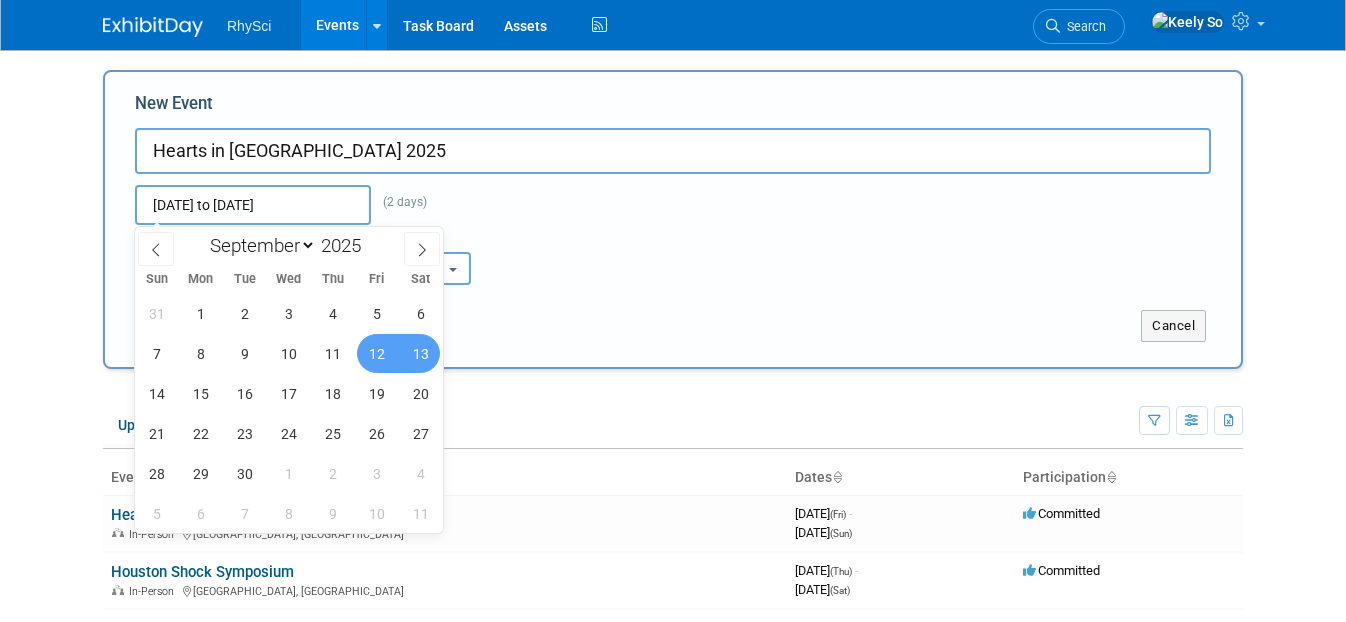 click on "Attendance / Format:
<img src="https://www.exhibitday.com/Images/Format-InPerson.png" style="width: 19px; margin-top: 2px; margin-bottom: 2px; margin-left: 2px; filter: grayscale(100%); opacity: 0.75;" />   In-Person
<img src="https://www.exhibitday.com/Images/Format-Virtual.png" style="width: 19px; margin-top: 2px; margin-bottom: 2px; margin-left: 2px; filter: grayscale(100%); opacity: 0.75;" />   Virtual
<img src="https://www.exhibitday.com/Images/Format-Hybrid.png" style="width: 19px; margin-top: 2px; margin-bottom: 2px; margin-left: 2px; filter: grayscale(100%); opacity: 0.75;" />   Hybrid
In-Person        In-Person      Virtual      Hybrid
Participation:
<i class="fas fa-thumbs-up" style="color: #a5a5a5; padding-right: 2px; min-width: 23px; text-align: center; width: 23px; display: inline-block;"></i> Committed
Committed      Committed    Considering" at bounding box center [673, 255] 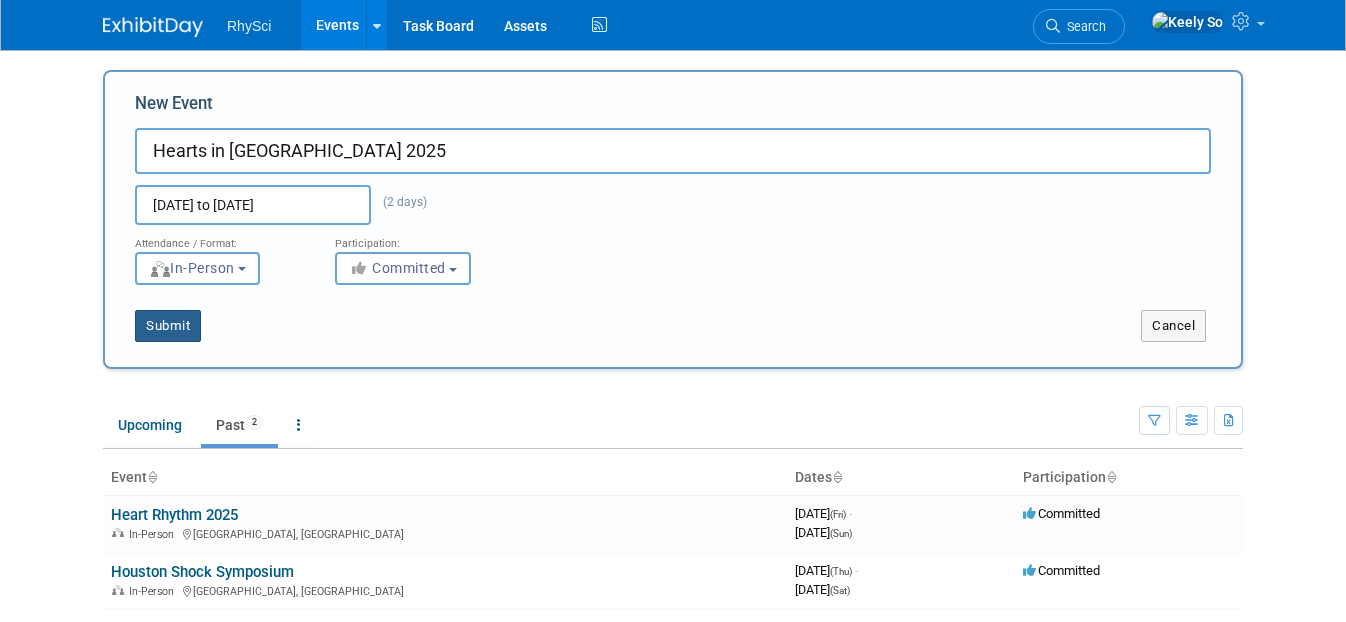 click on "Submit" at bounding box center [168, 326] 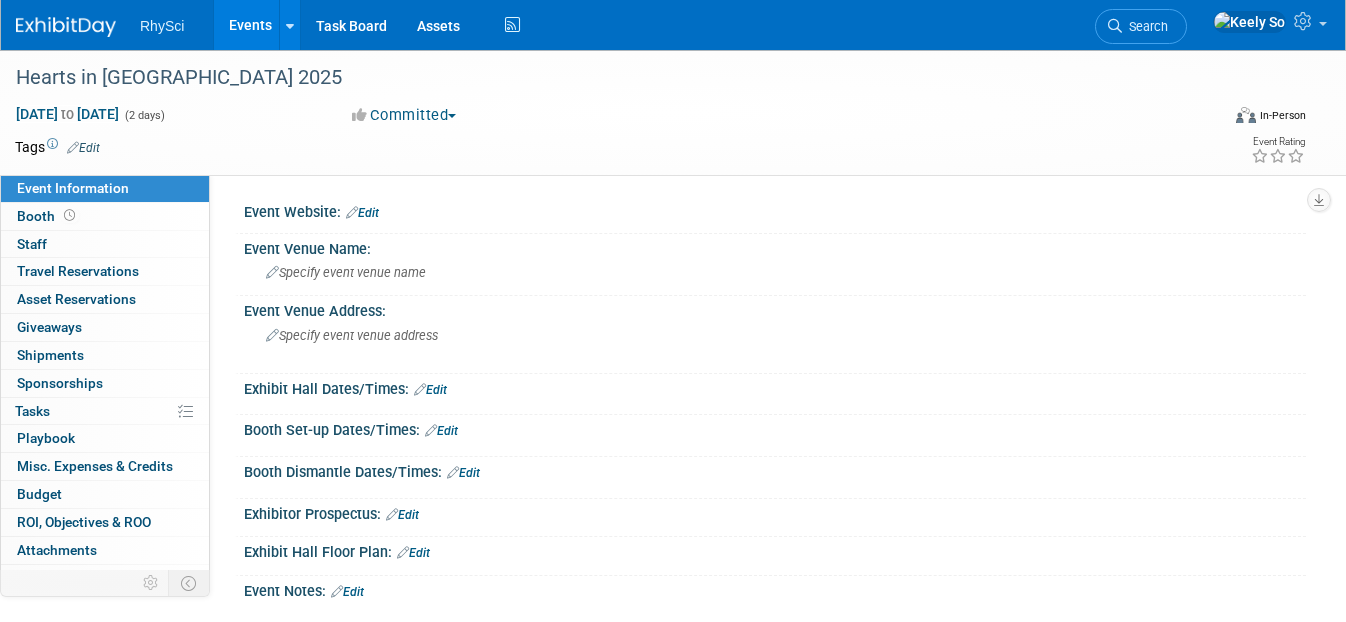 scroll, scrollTop: 0, scrollLeft: 0, axis: both 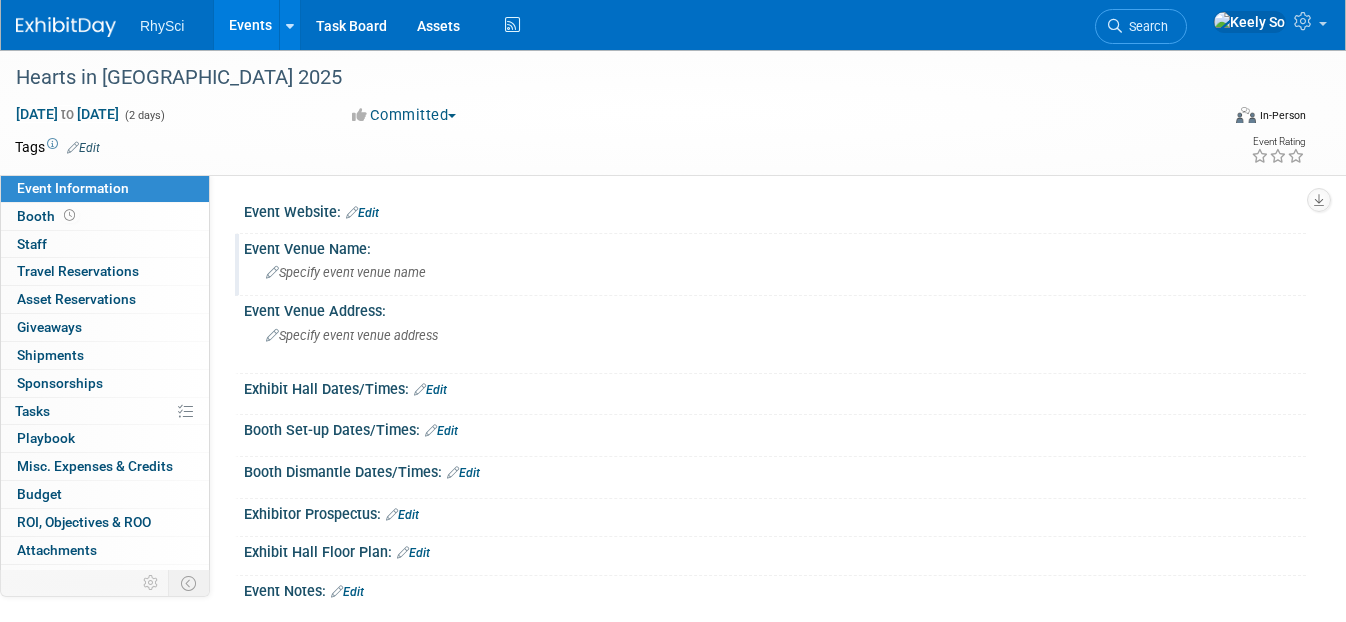 click on "Specify event venue name" at bounding box center [346, 272] 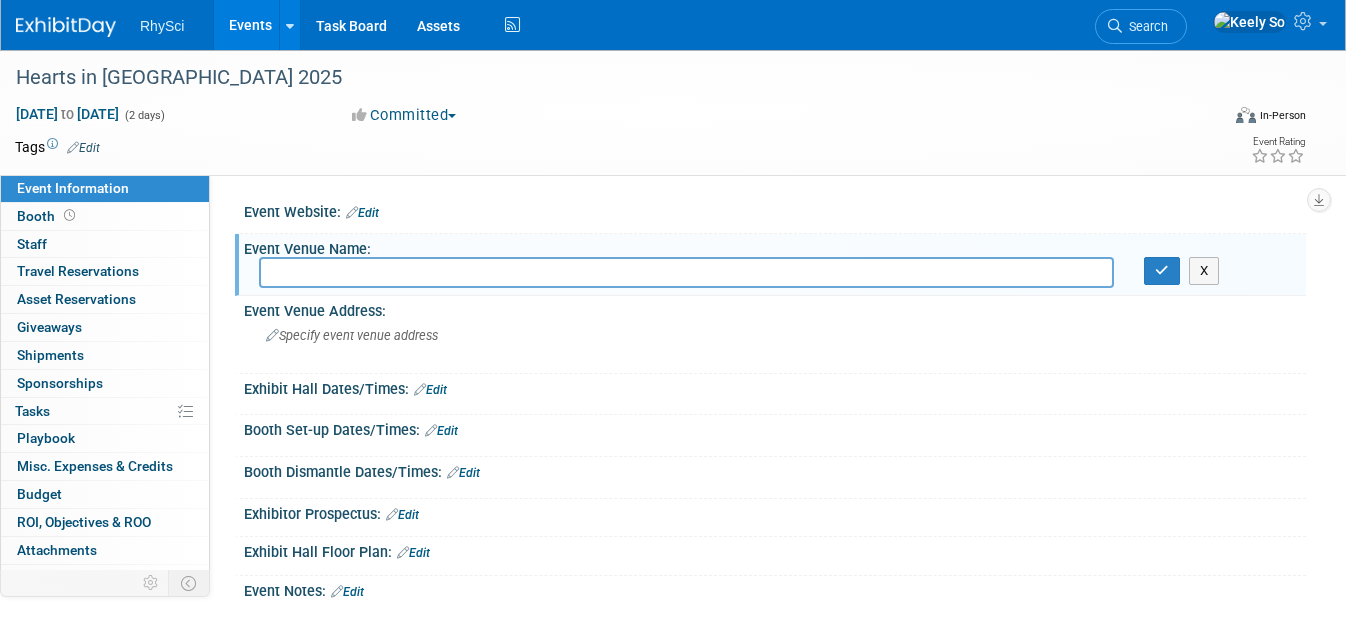 click on "Edit" at bounding box center [362, 213] 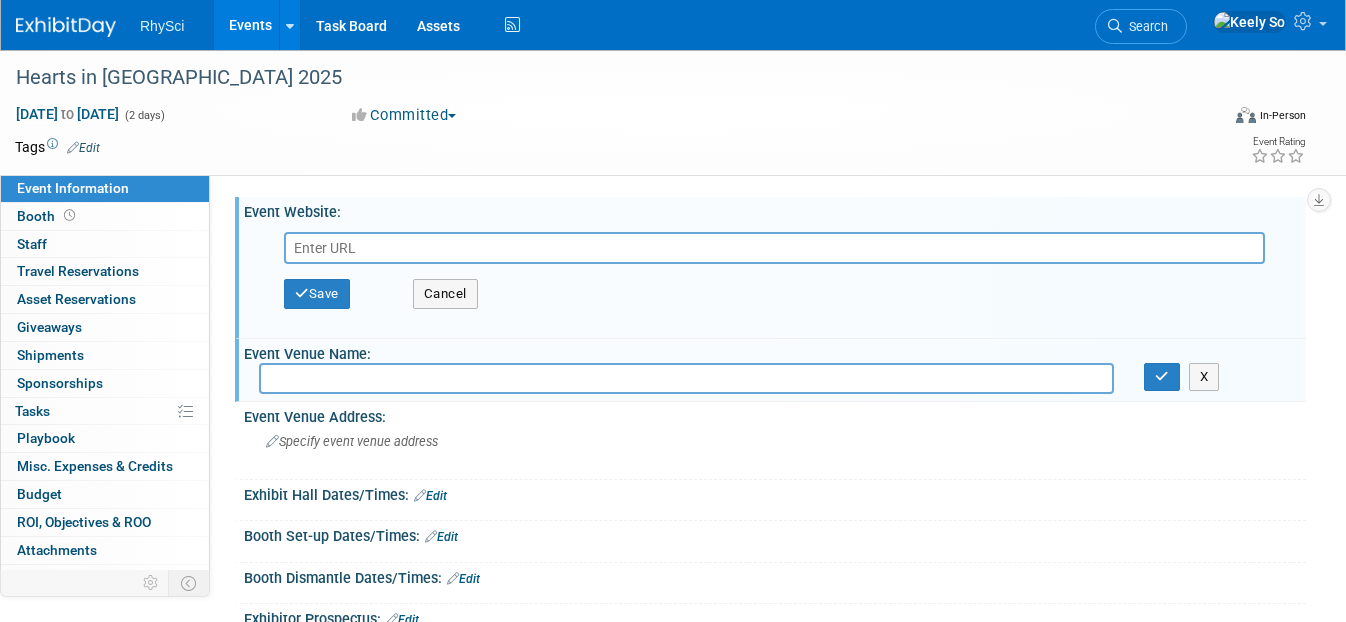 paste on "https://virtualce.ucsf.edu/HeartFailureTherapies-2025" 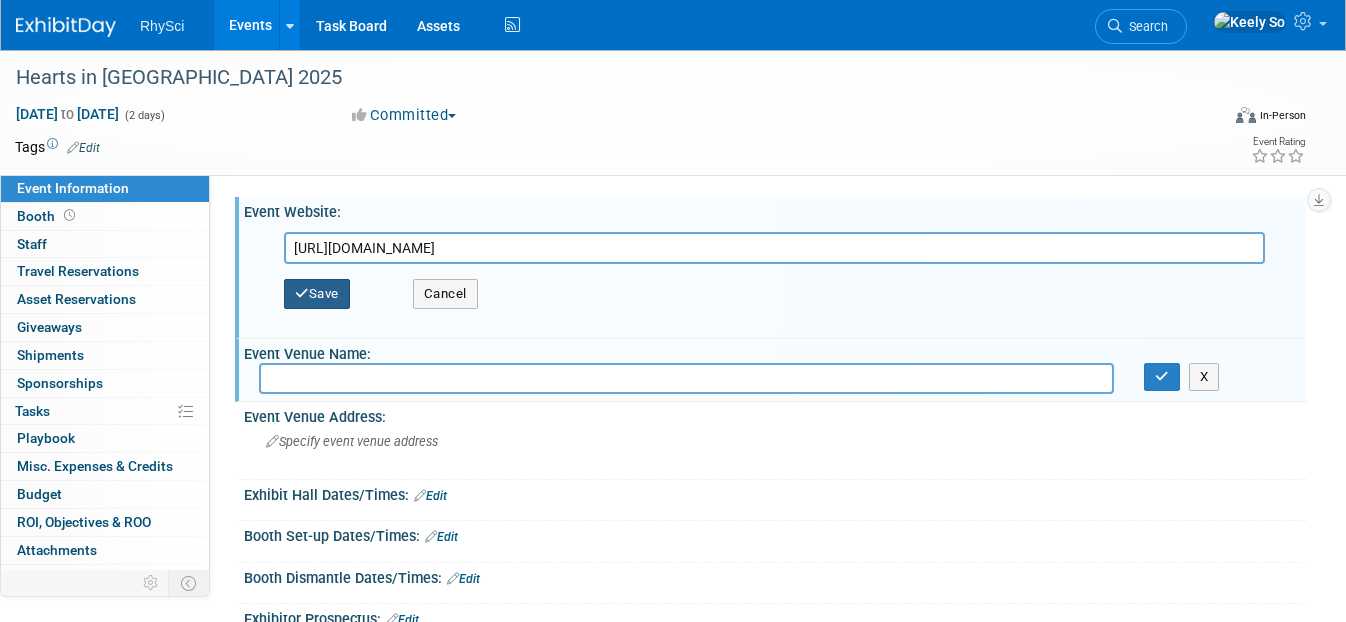 type on "https://virtualce.ucsf.edu/HeartFailureTherapies-2025" 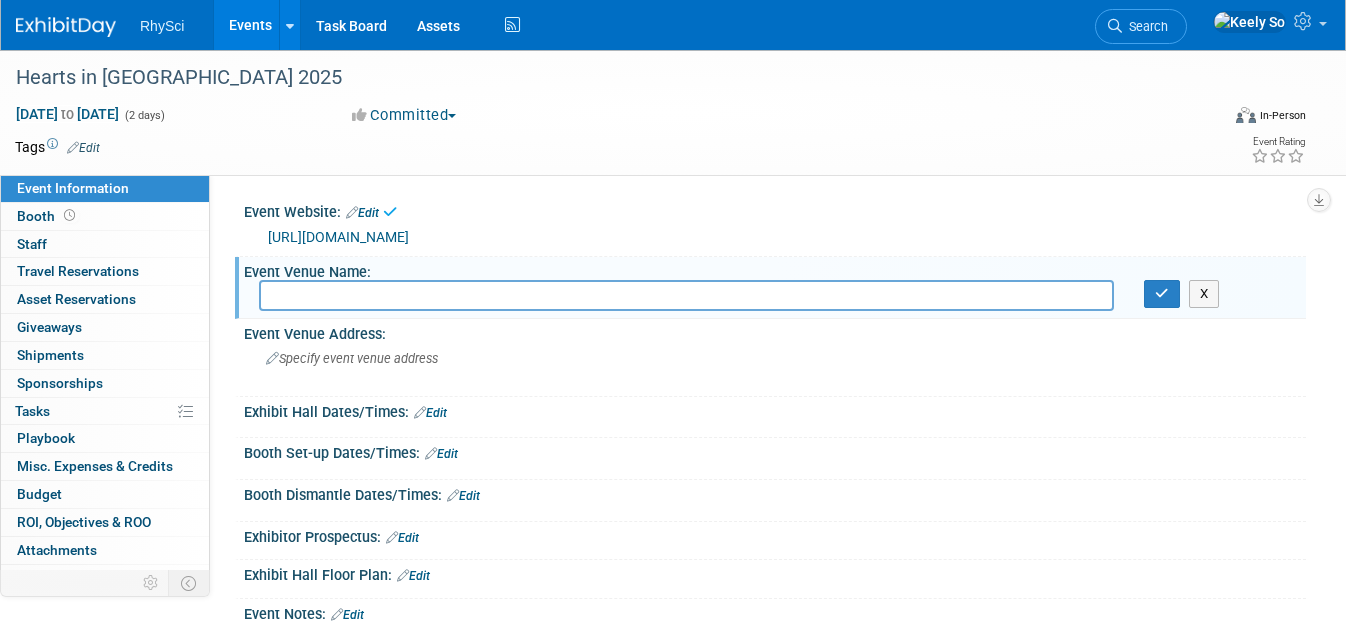 click at bounding box center (686, 295) 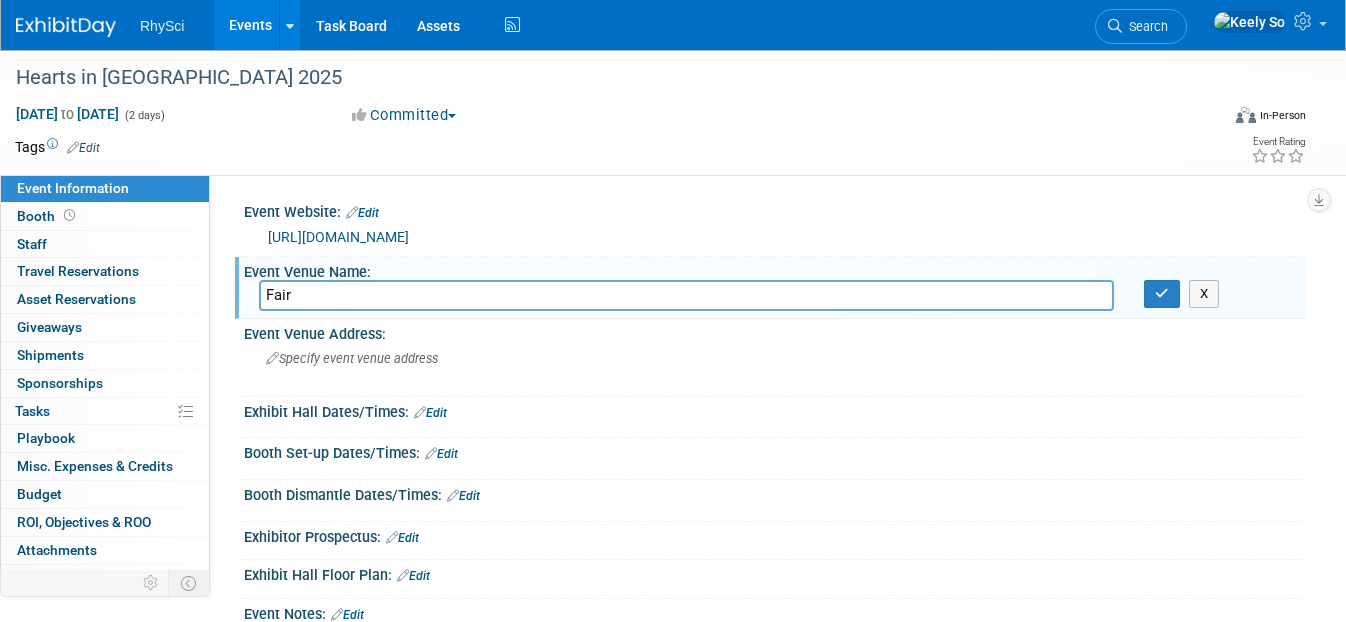 paste on "Fairmont Sonoma Mission Inn & Spa • Sonoma, CA" 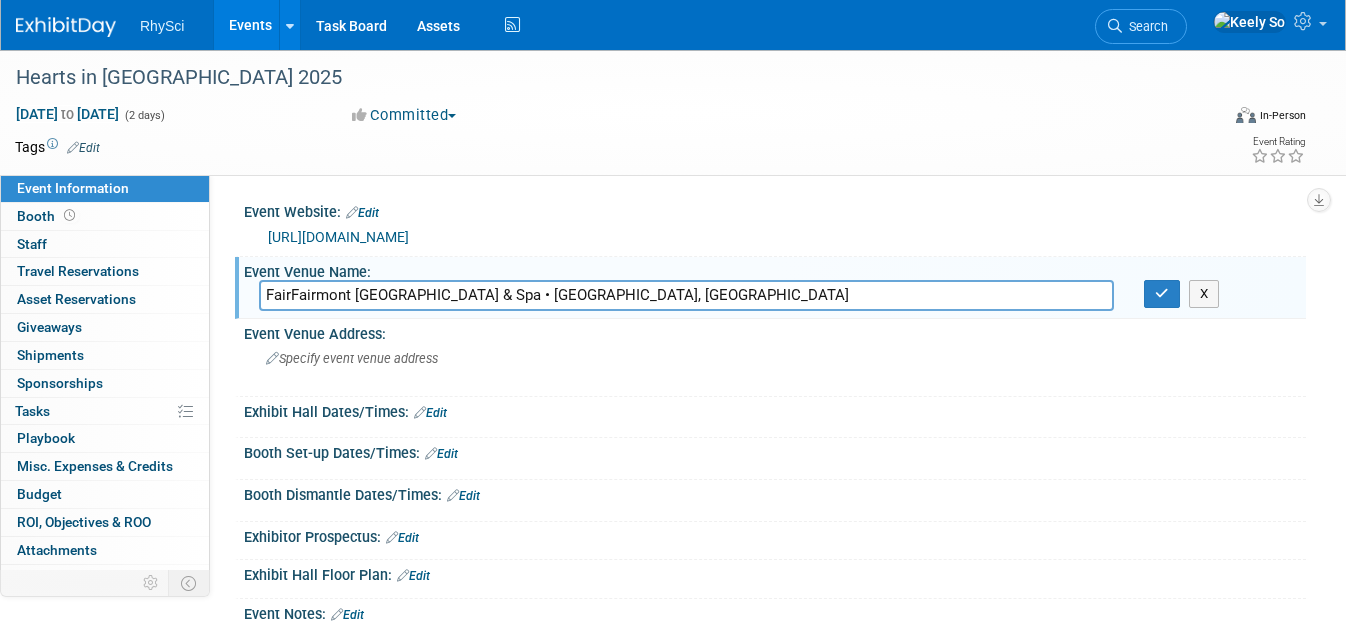 paste 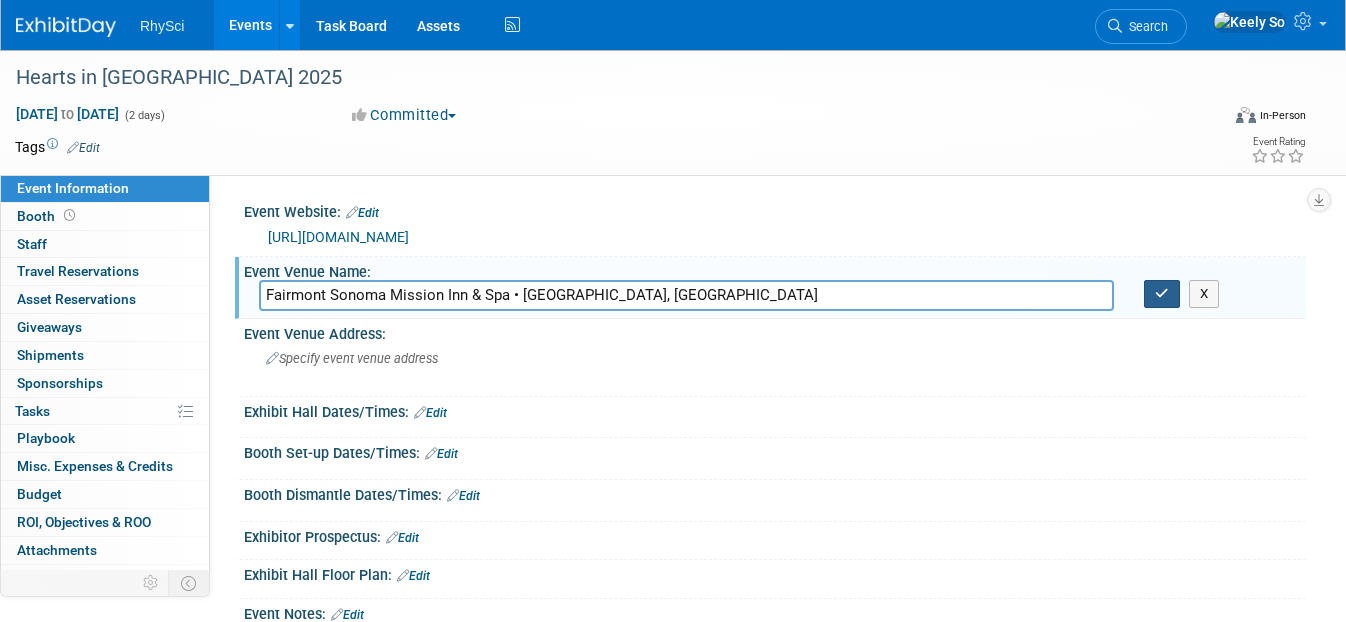 type on "Fairmont Sonoma Mission Inn & Spa • Sonoma, CA" 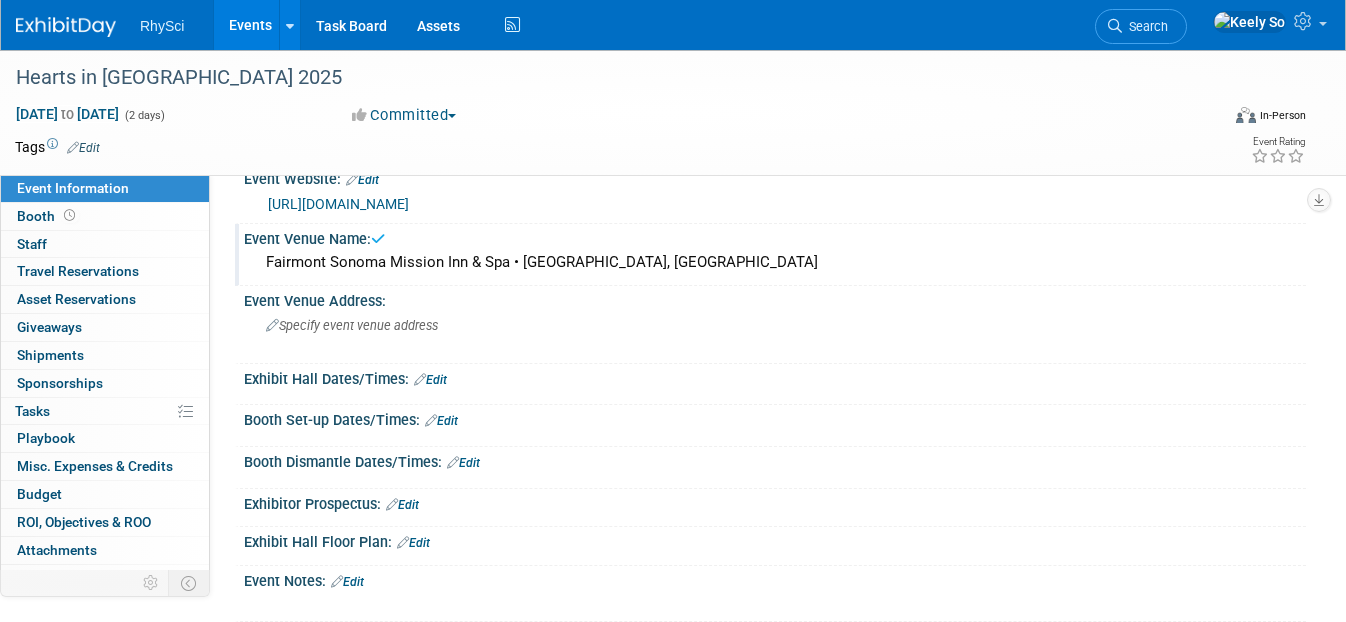 scroll, scrollTop: 62, scrollLeft: 0, axis: vertical 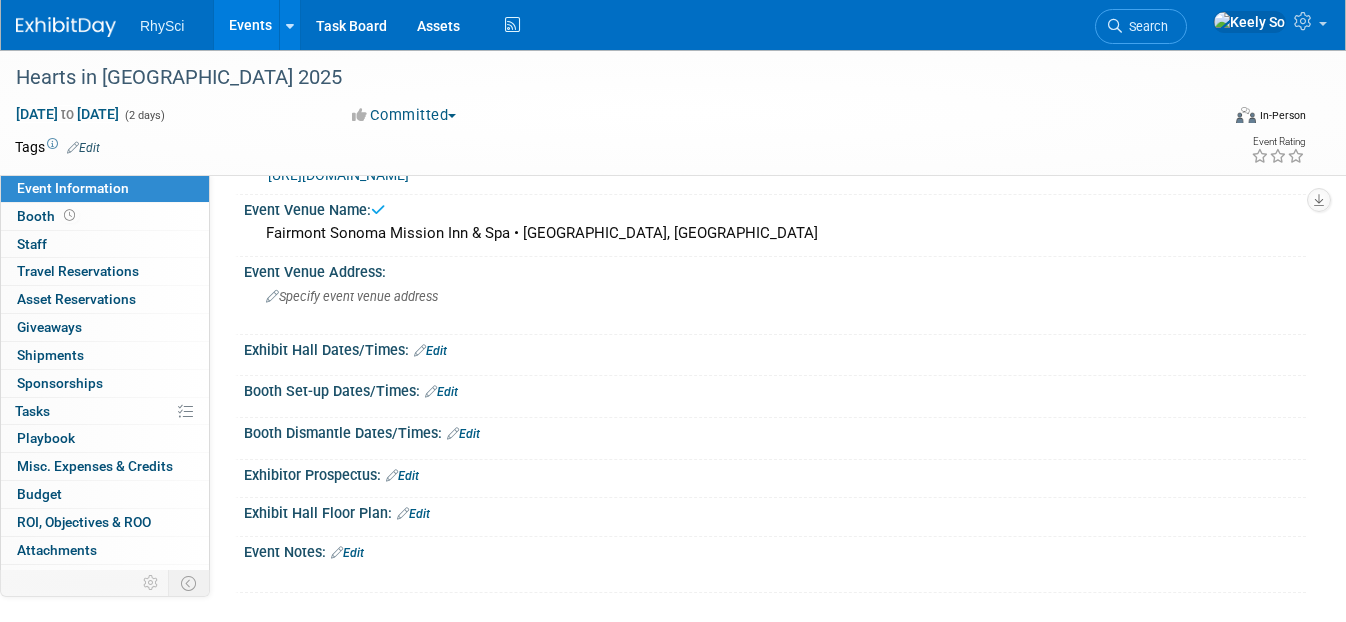 click on "Fairmont Sonoma Mission Inn & Spa • Sonoma, CA" at bounding box center (775, 233) 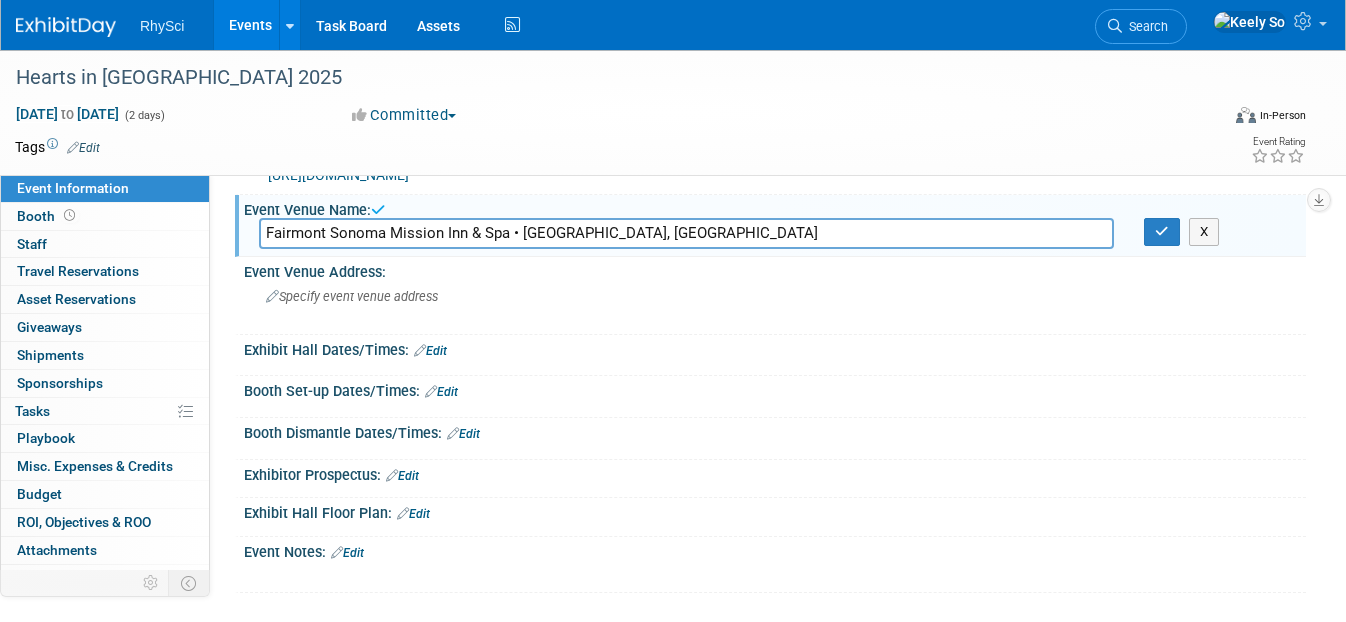 click on "Fairmont Sonoma Mission Inn & Spa • Sonoma, CA" at bounding box center (686, 233) 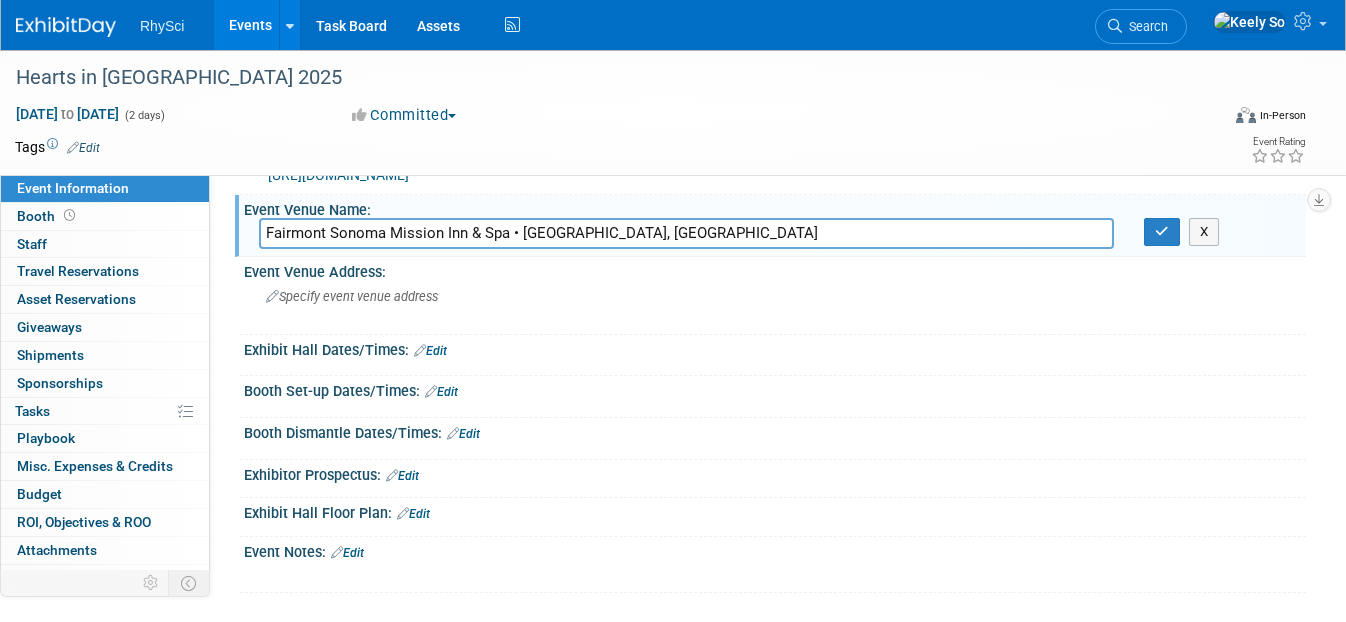 click on "Fairmont Sonoma Mission Inn & Spa • Sonoma, CA" at bounding box center [686, 233] 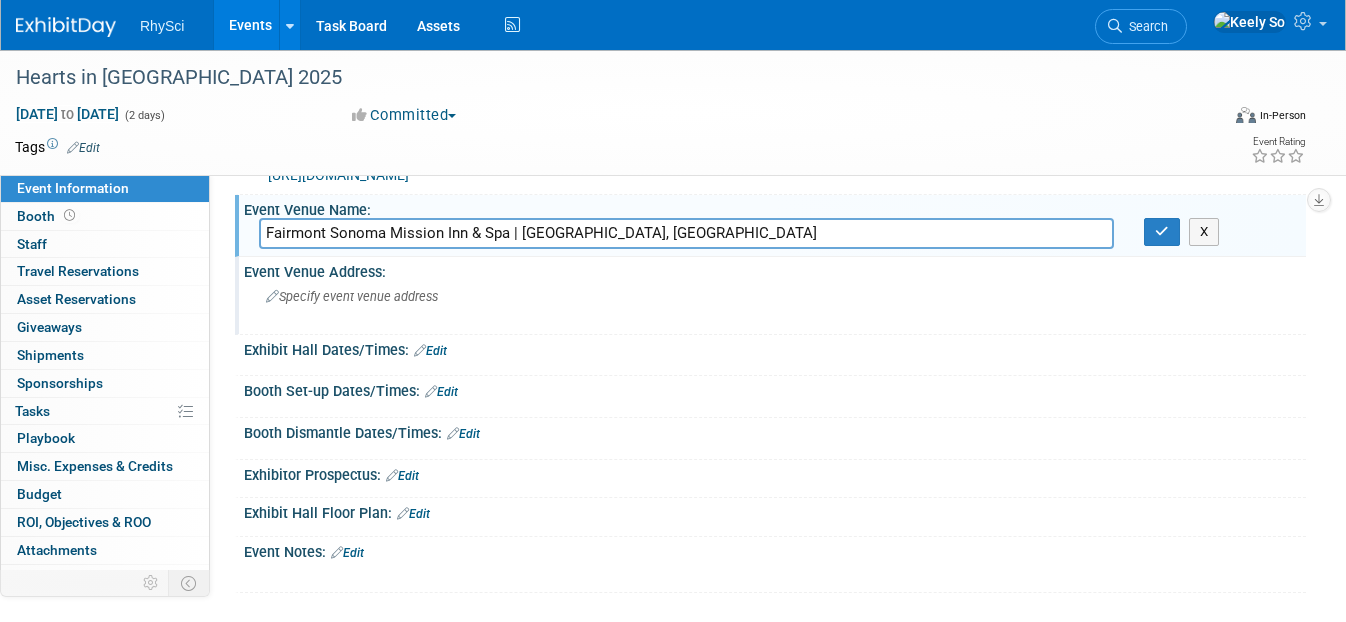 type on "Fairmont Sonoma Mission Inn & Spa | Sonoma, CA" 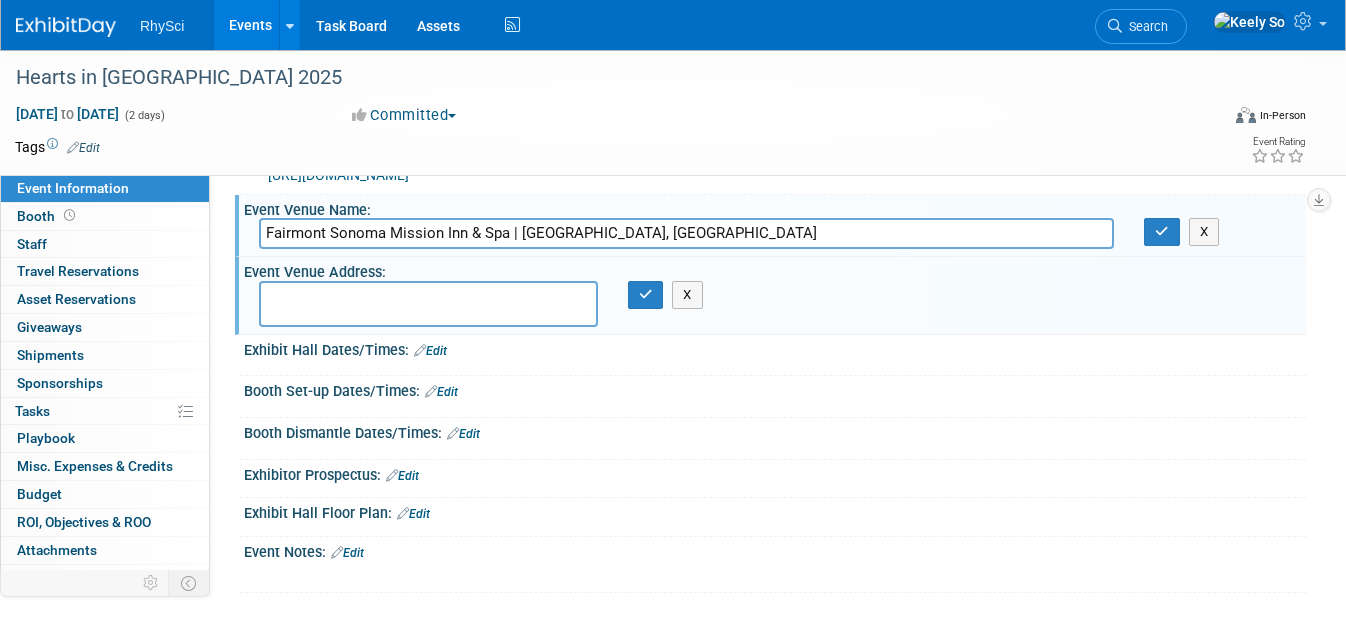 paste on "100 Boyes Blvd, Sonoma, CA 95476" 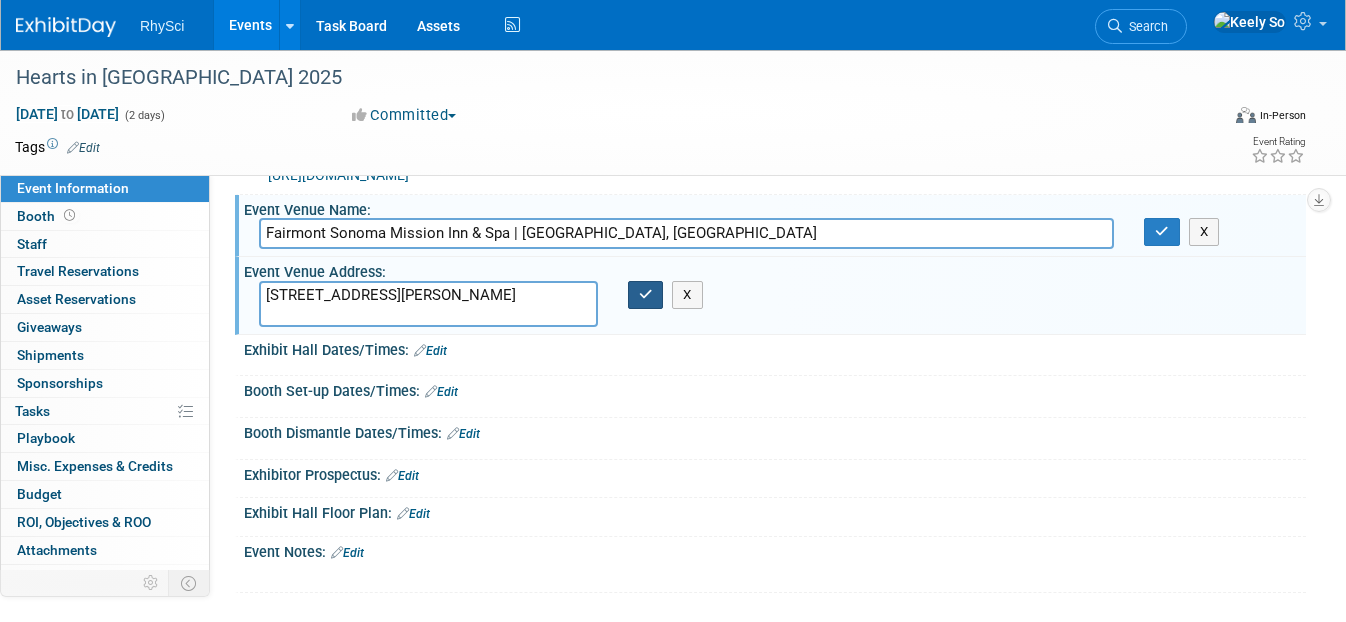 type on "100 Boyes Blvd, Sonoma, CA 95476" 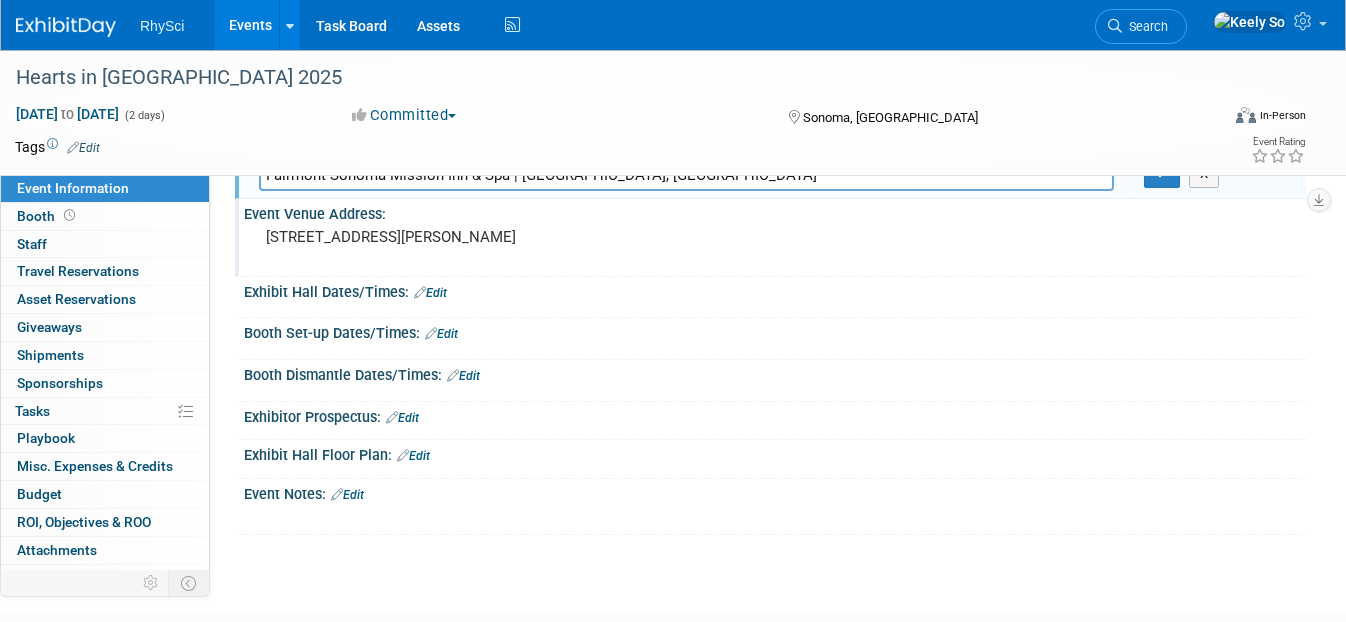 scroll, scrollTop: 152, scrollLeft: 0, axis: vertical 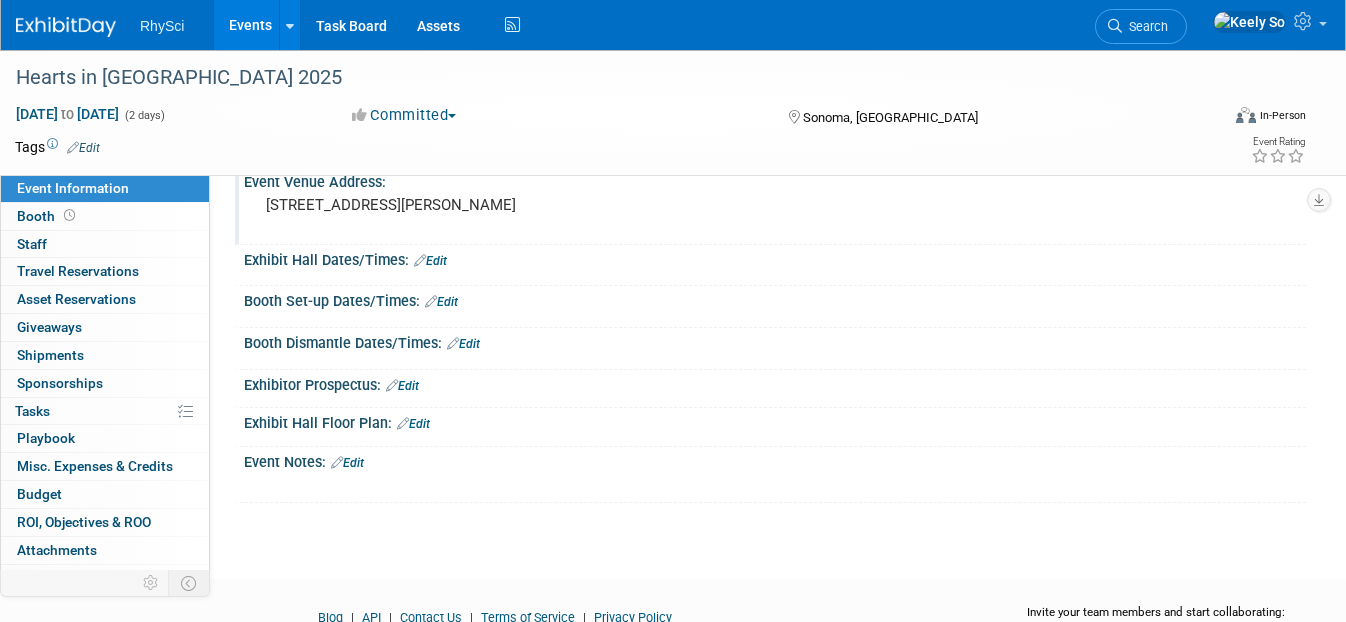 click on "Edit" at bounding box center (402, 386) 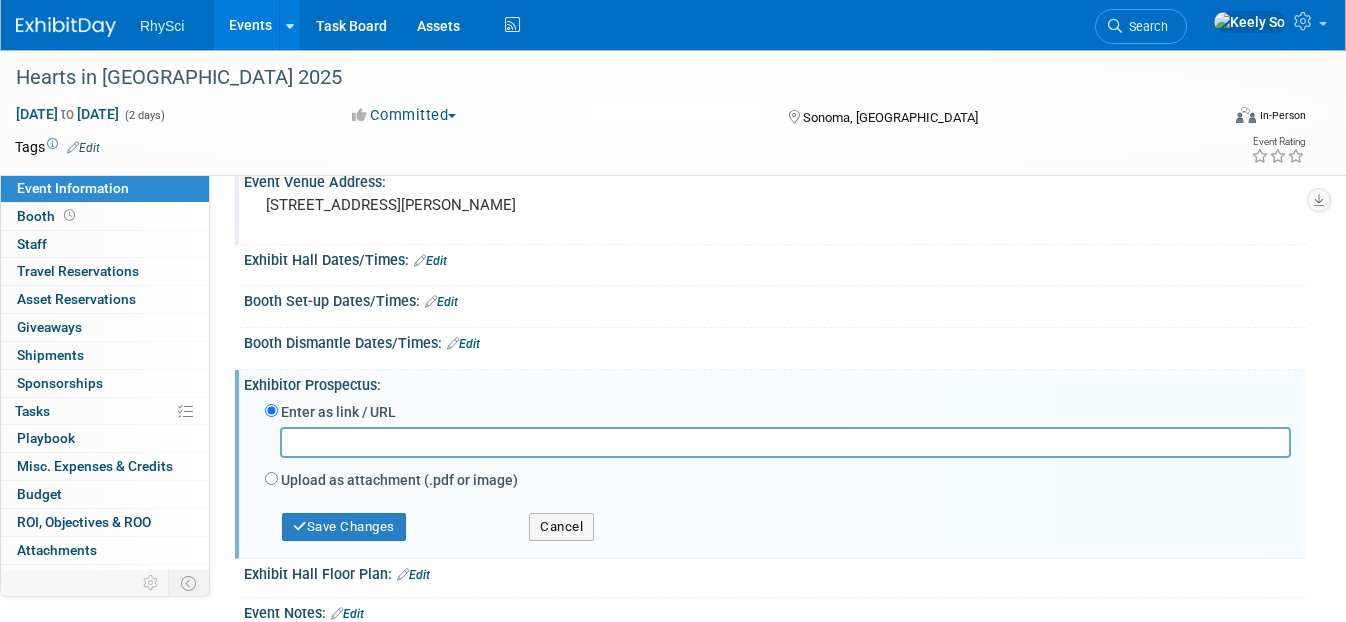 click on "Exhibitor Prospectus:
Edit" at bounding box center [775, 382] 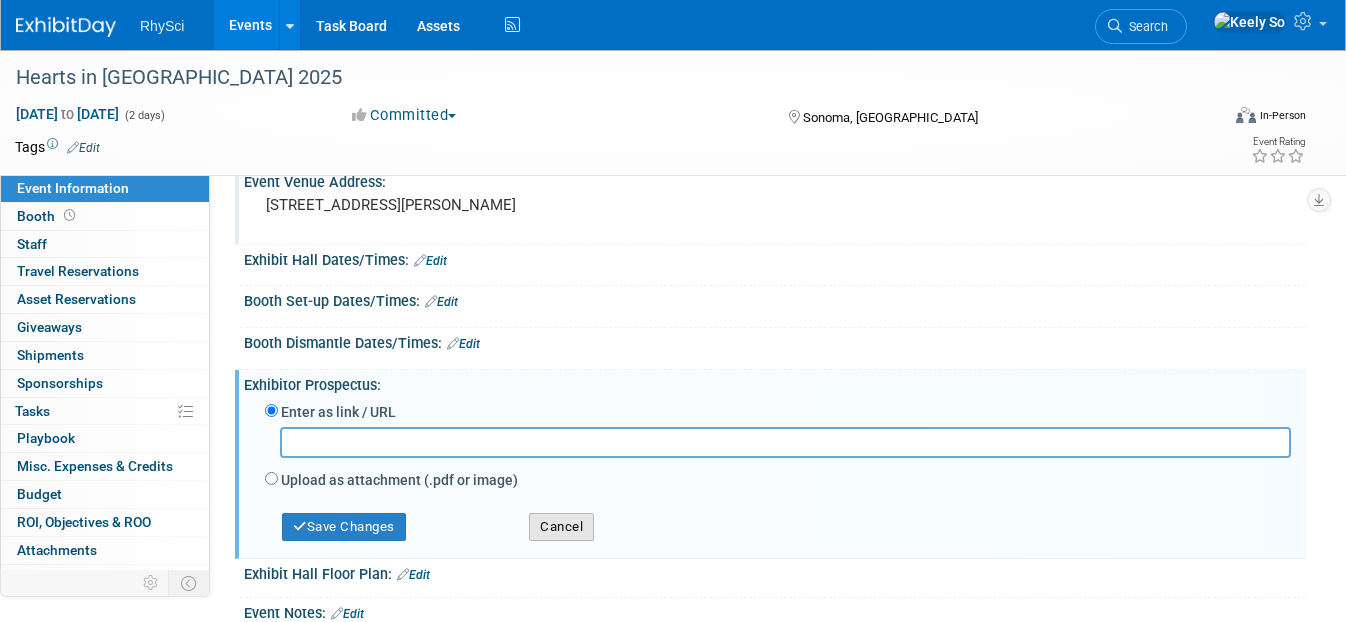 click on "Cancel" at bounding box center (561, 527) 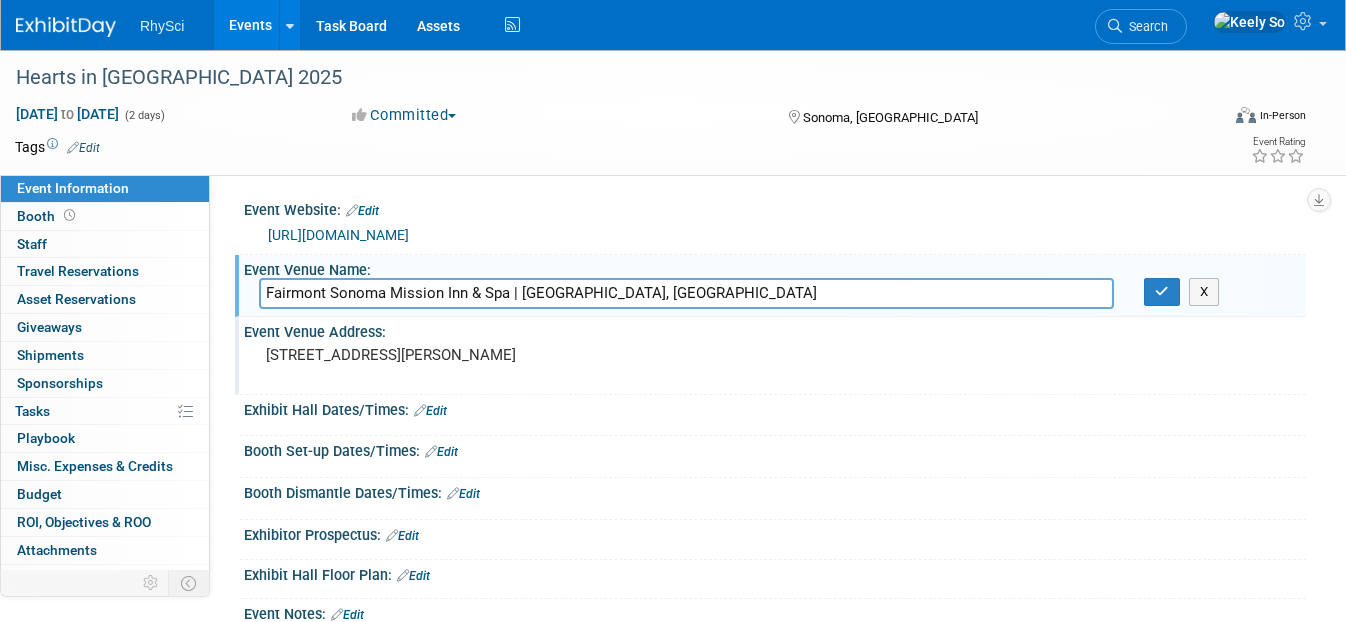 scroll, scrollTop: 0, scrollLeft: 0, axis: both 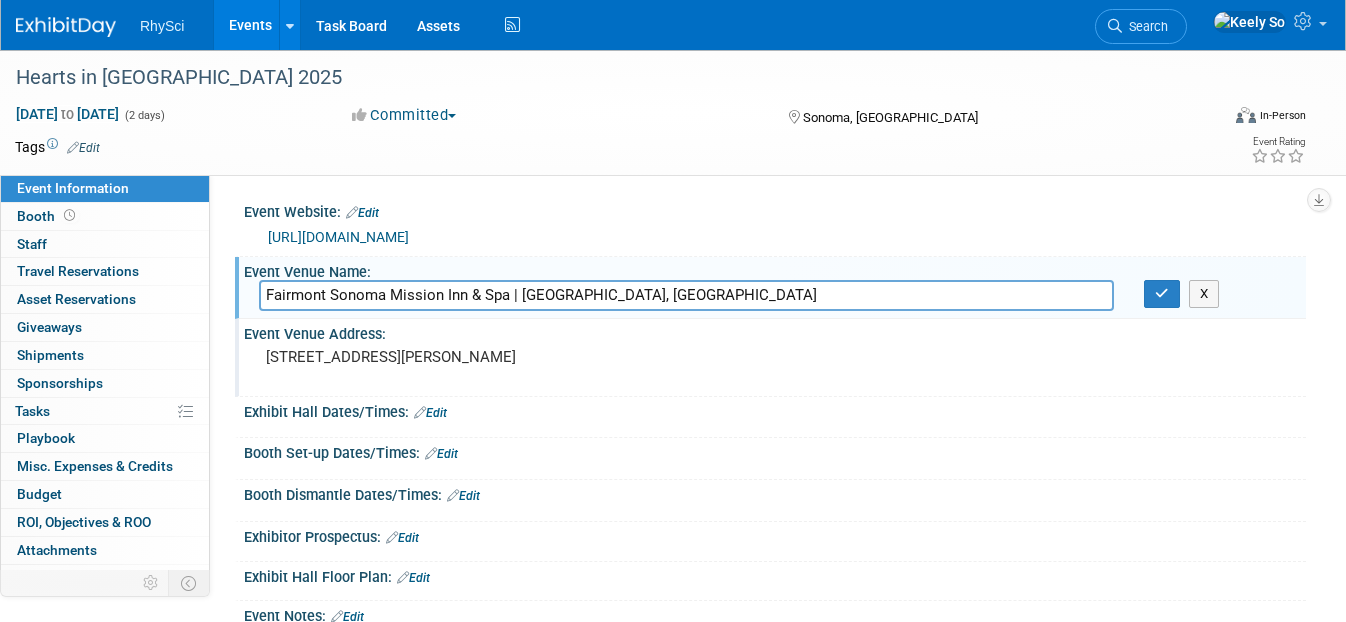 click on "Events" at bounding box center [250, 25] 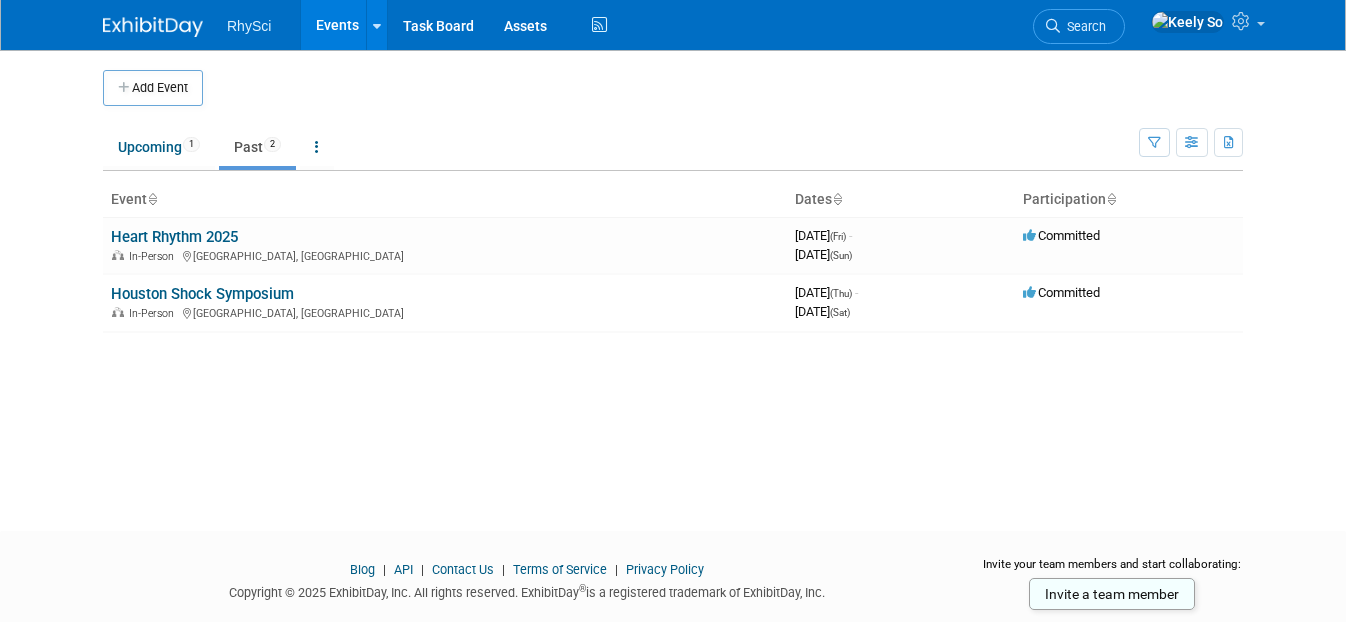 scroll, scrollTop: 0, scrollLeft: 0, axis: both 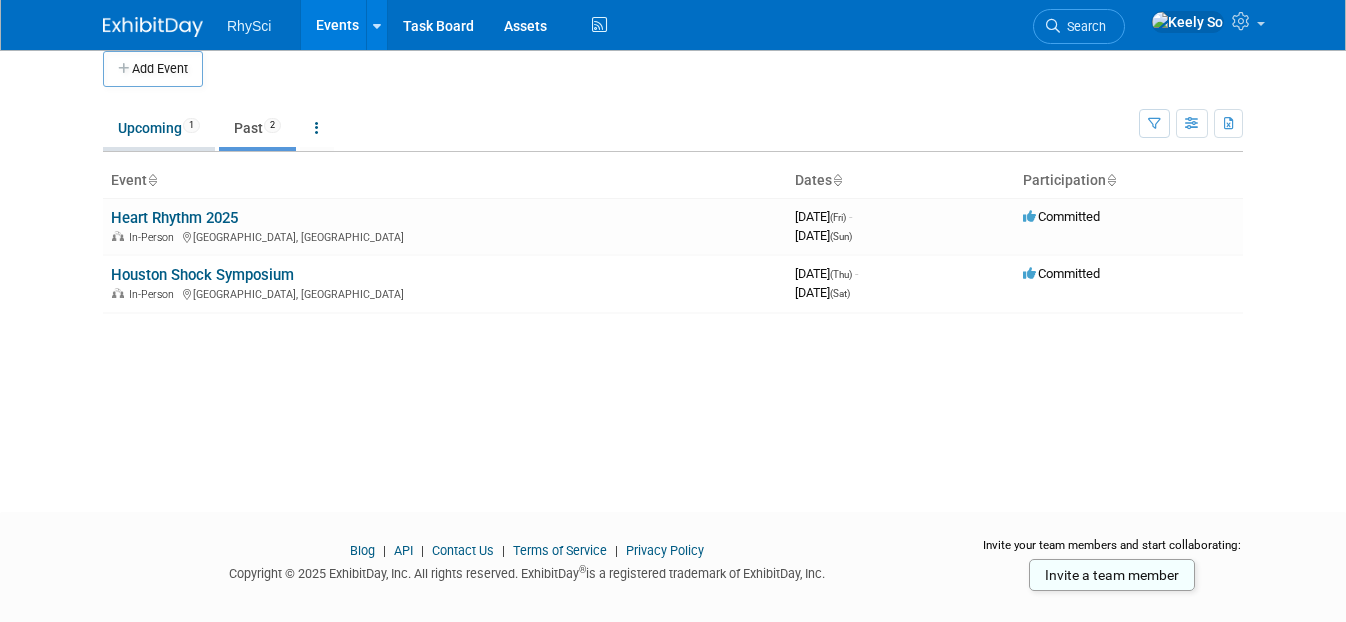 click on "Upcoming
1" at bounding box center [159, 128] 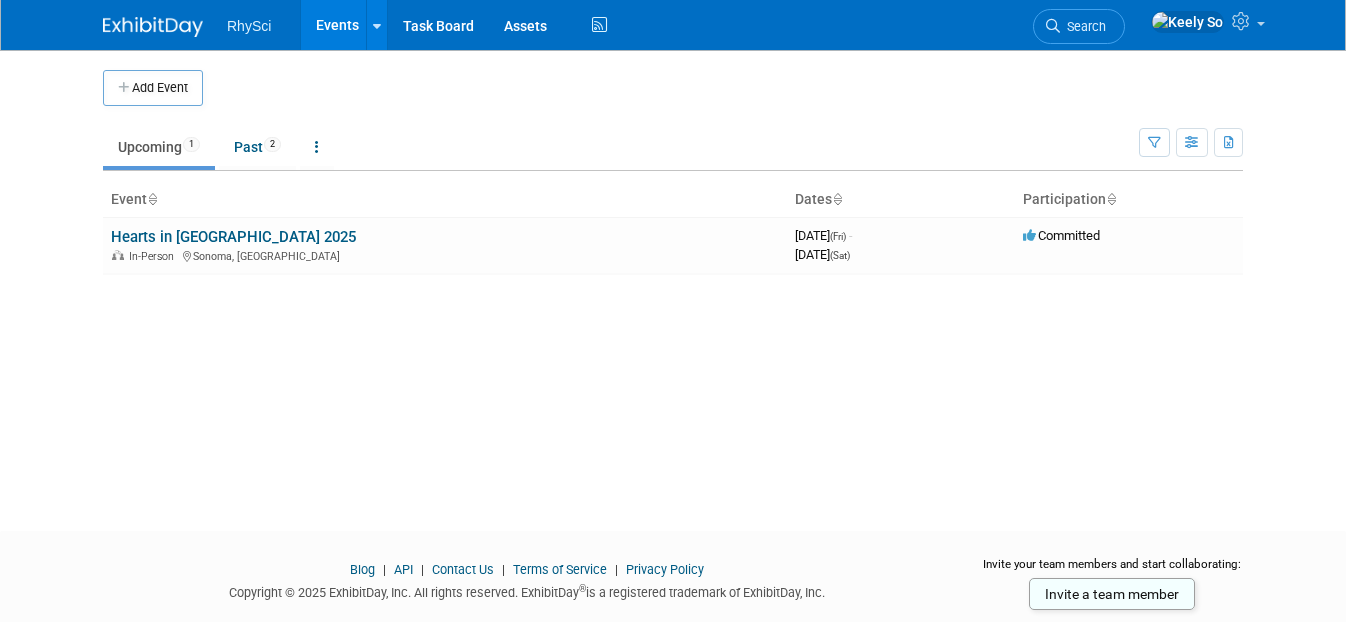 scroll, scrollTop: 0, scrollLeft: 0, axis: both 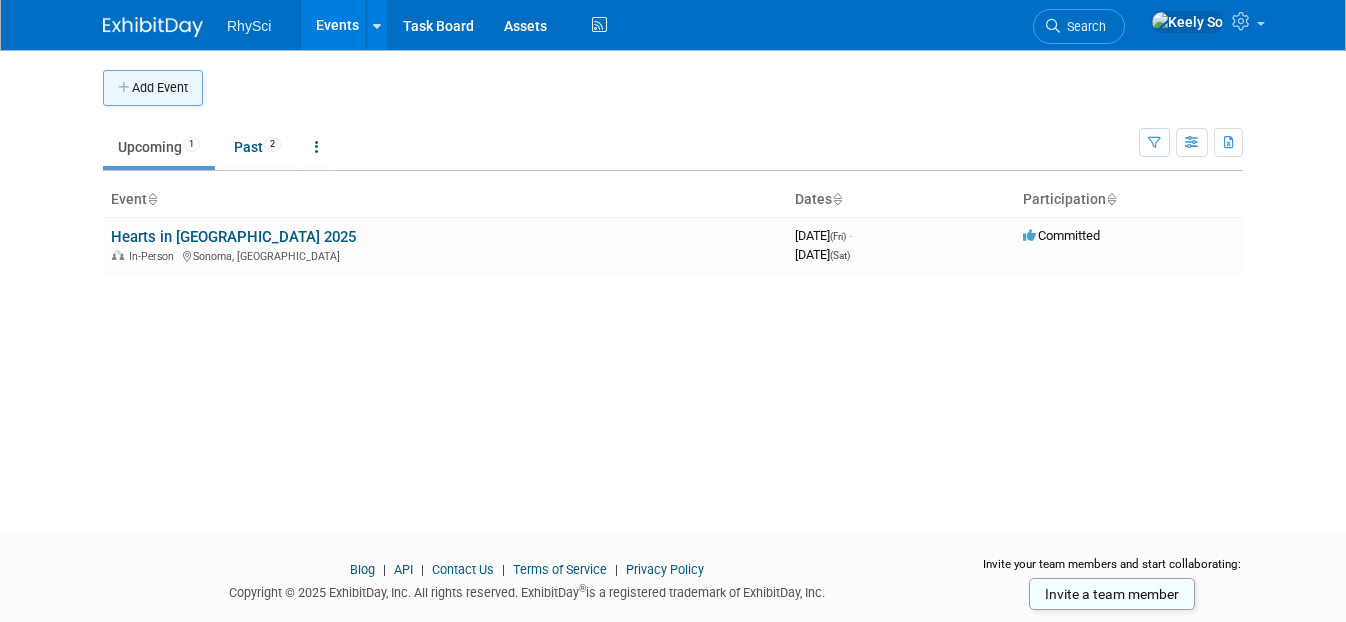 click on "Add Event" at bounding box center [153, 88] 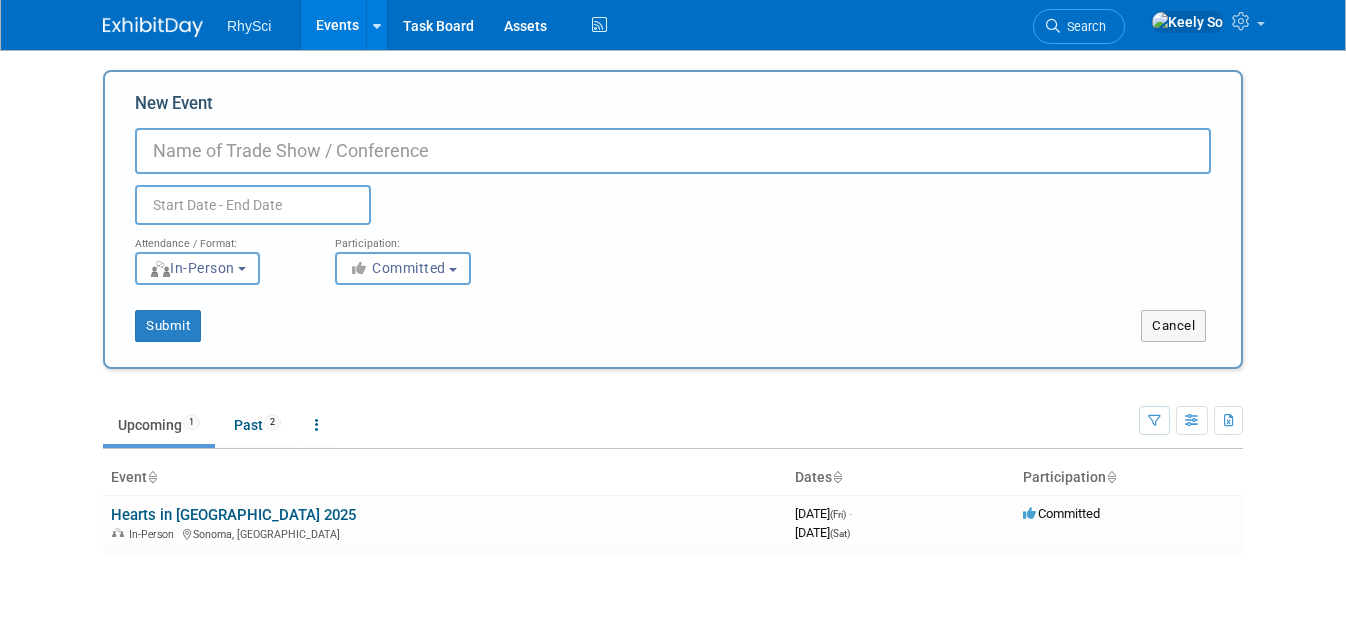click on "New Event" at bounding box center (673, 151) 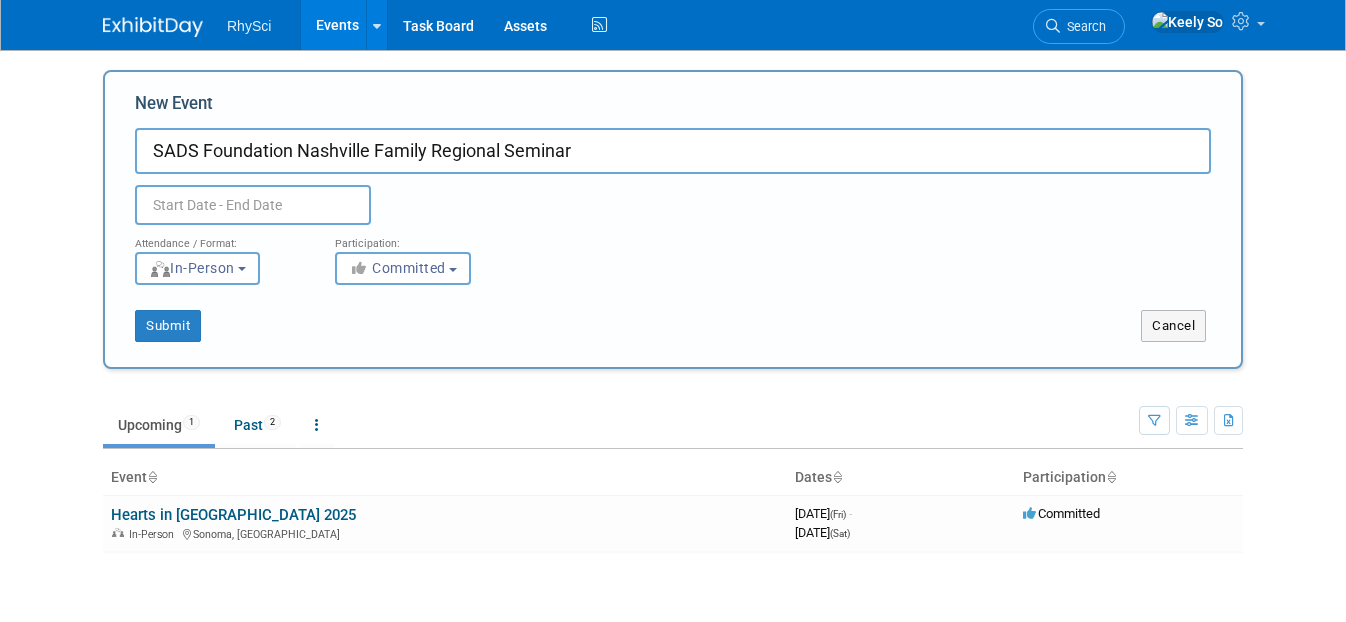 type on "SADS Foundation Nashville Family Regional Seminar" 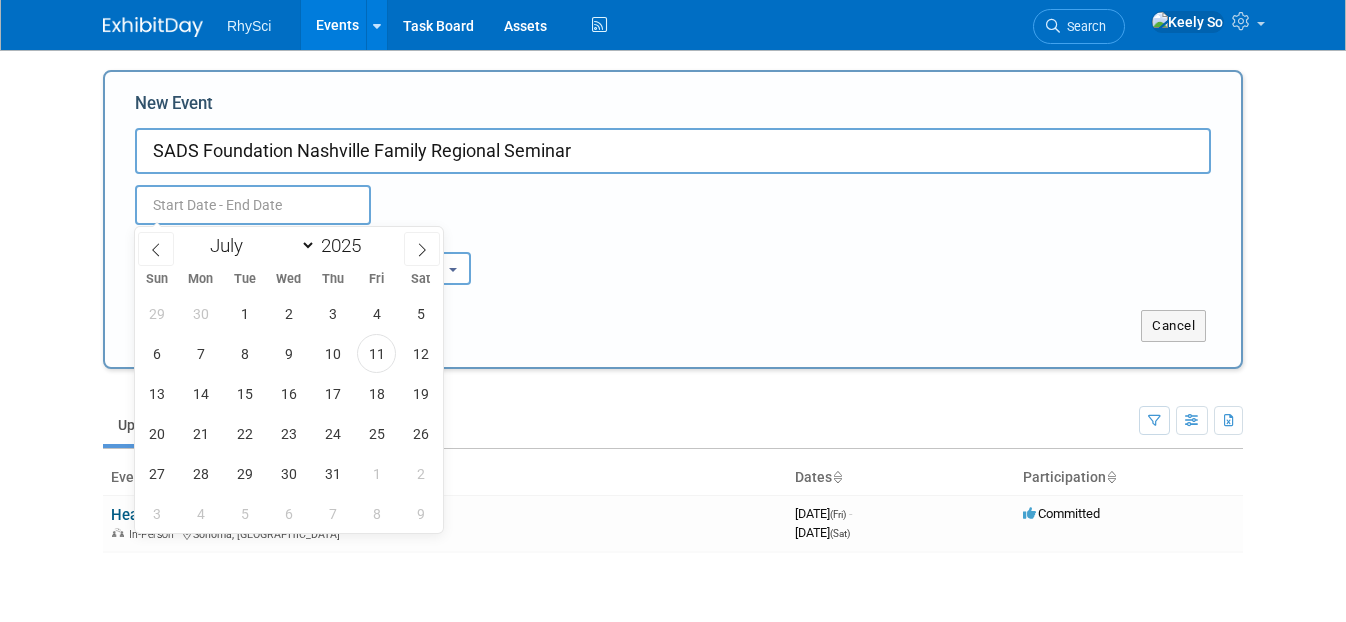 click at bounding box center [253, 205] 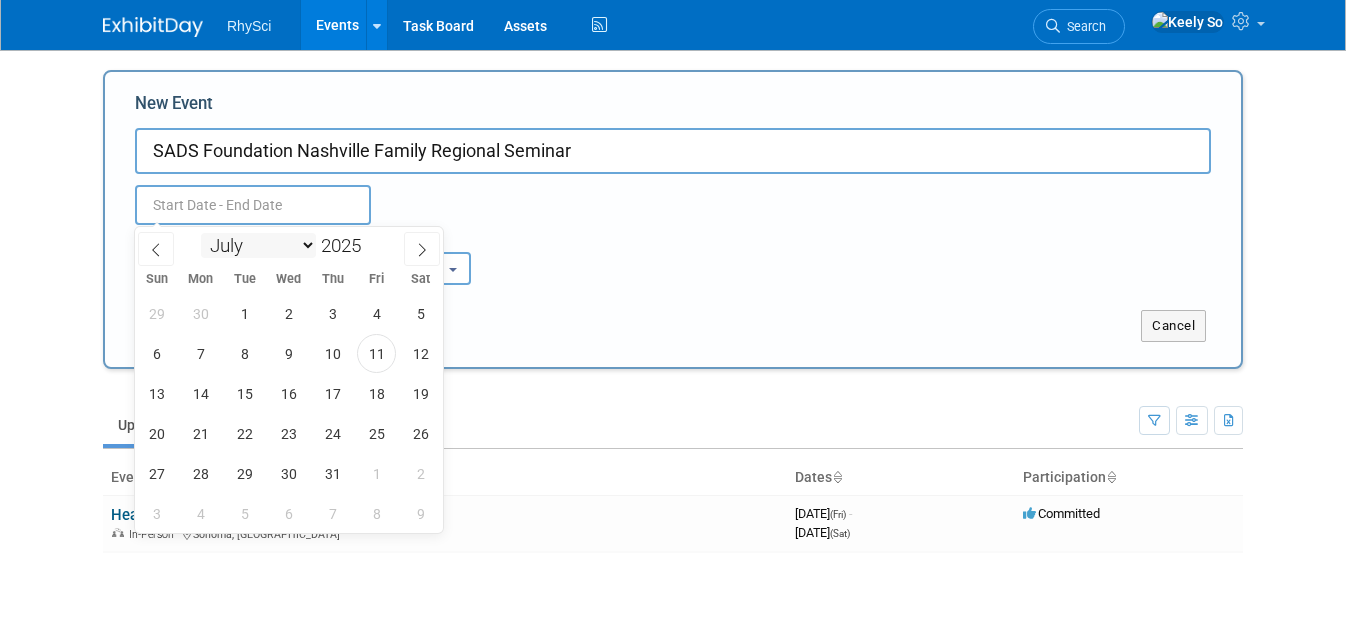 click on "January February March April May June July August September October November December" at bounding box center (258, 245) 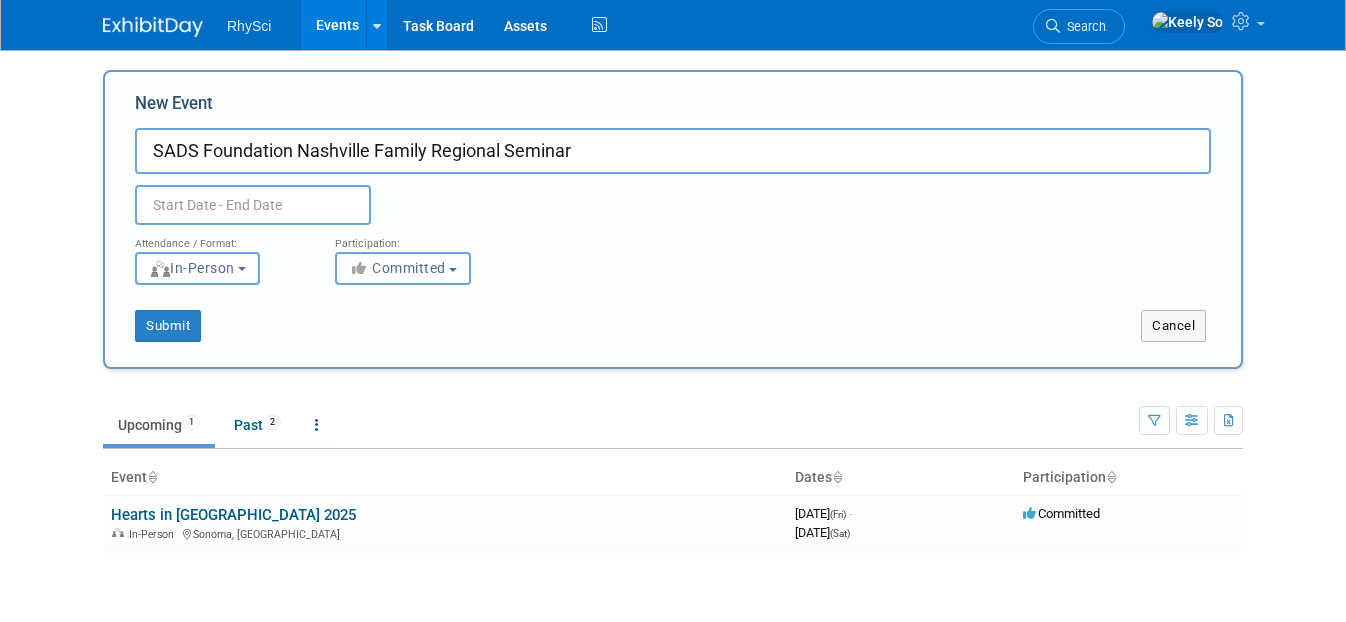 click on "RhySci
Events
Add Event
Bulk Upload Events
Shareable Event Boards
Recently Viewed Events:
Hearts in Sonoma 2025
Sonoma, CA
Sep 12, 2025  to  Sep 13, 2025
Heart Rhythm 2025
San Diego, CA
Apr 25, 2025  to  Apr 27, 2025
Houston Shock Symposium
Houston, TX
Apr 3, 2025  to  Apr 5, 2025
Task Board
Assets
Activity Feed
My Account
My Profile & Preferences
Sync to External Calendar...
Team Workspace
Users and Permissions
Workspace Settings
Metrics & Analytics
Upgrade
Budgeting, ROI & ROO
Annual Budgets (all events)
Refer & Earn
Contact us
Sign out
Search
Recently Viewed Events:
Hearts in Sonoma 2025" at bounding box center (673, 311) 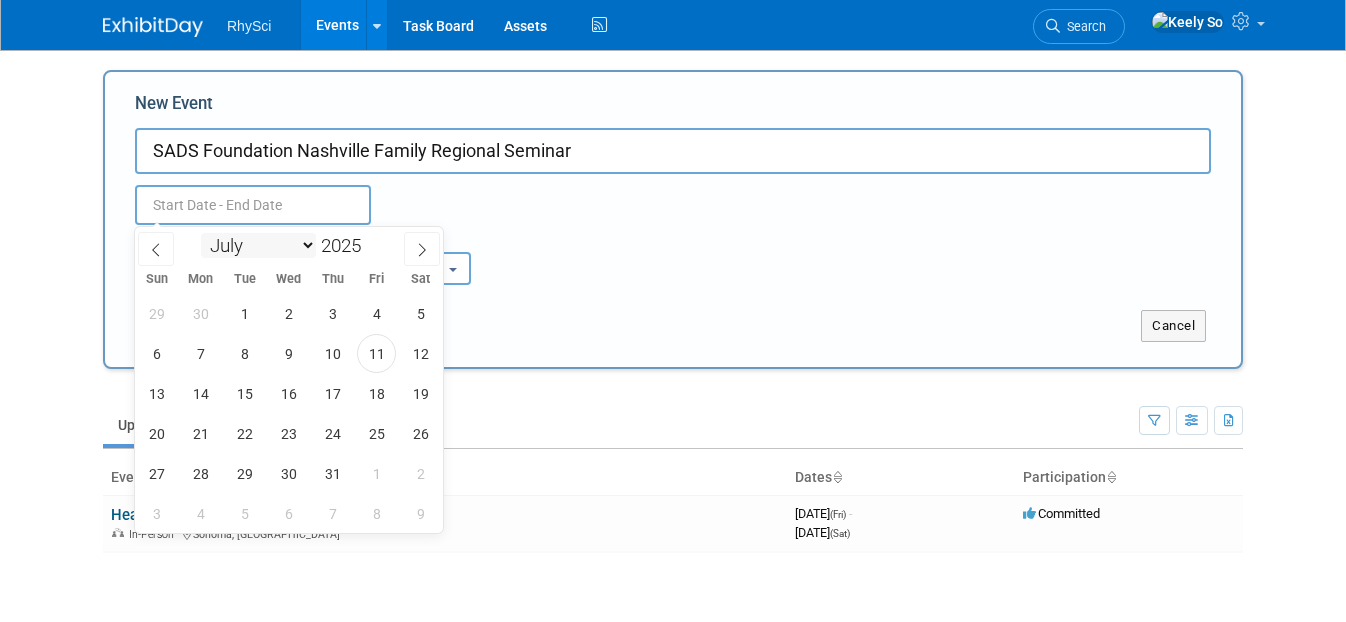 click on "January February March April May June July August September October November December" at bounding box center [258, 245] 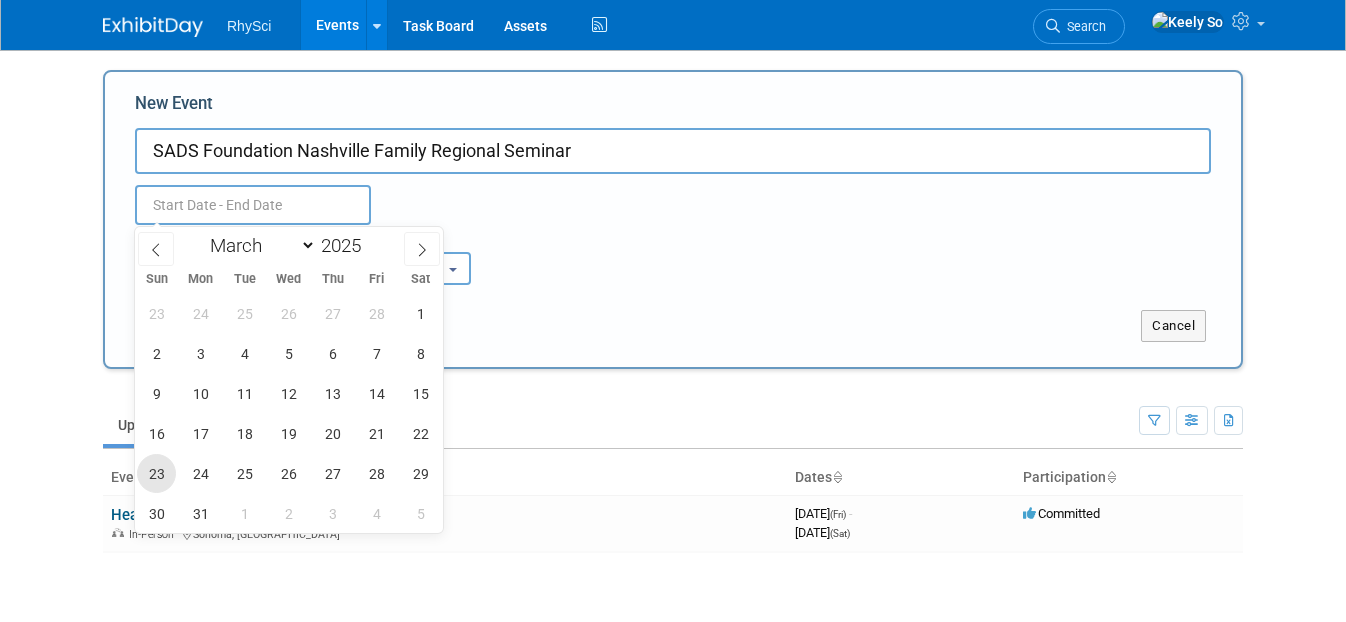 click on "23" at bounding box center (156, 473) 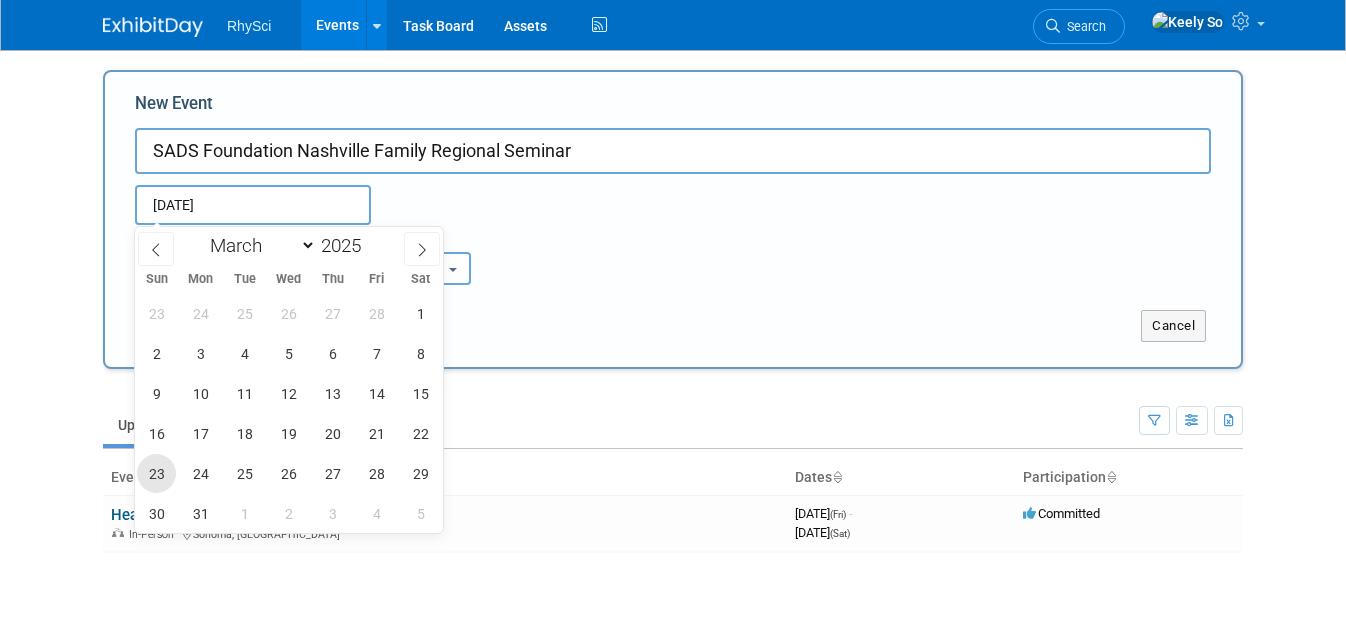 type on "Mar 23, 2025 to Mar 23, 2025" 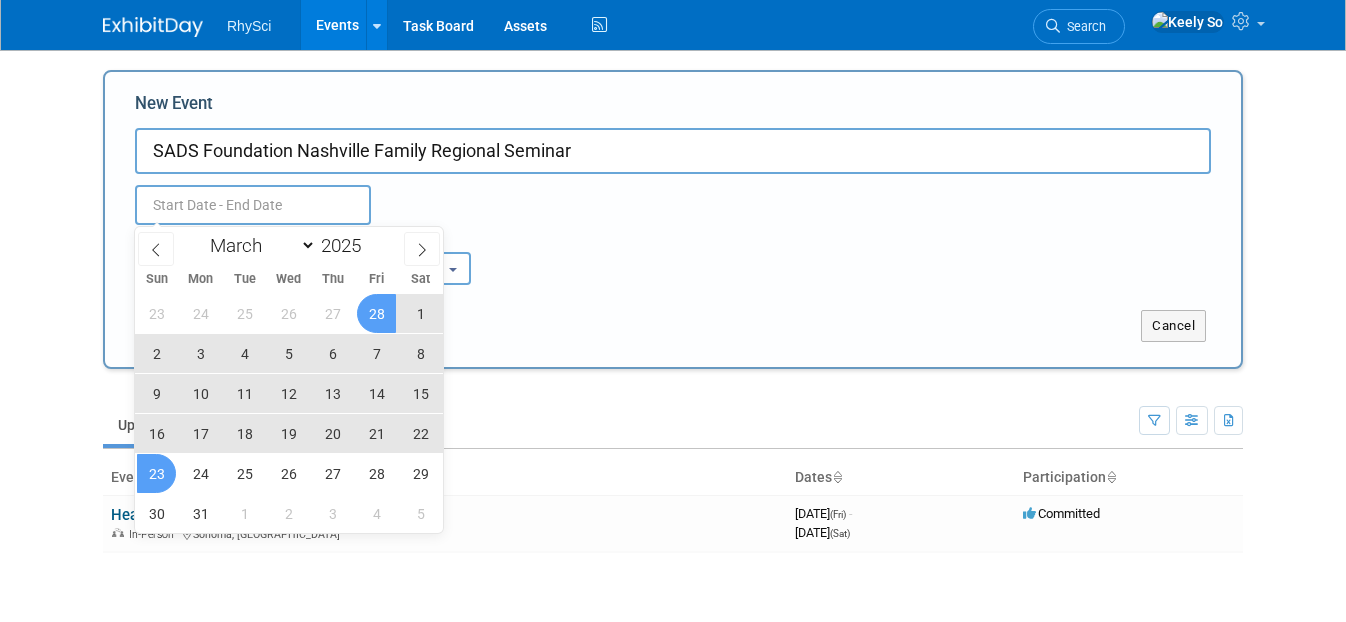 type on "Mar 23, 2025 to Mar 23, 2025" 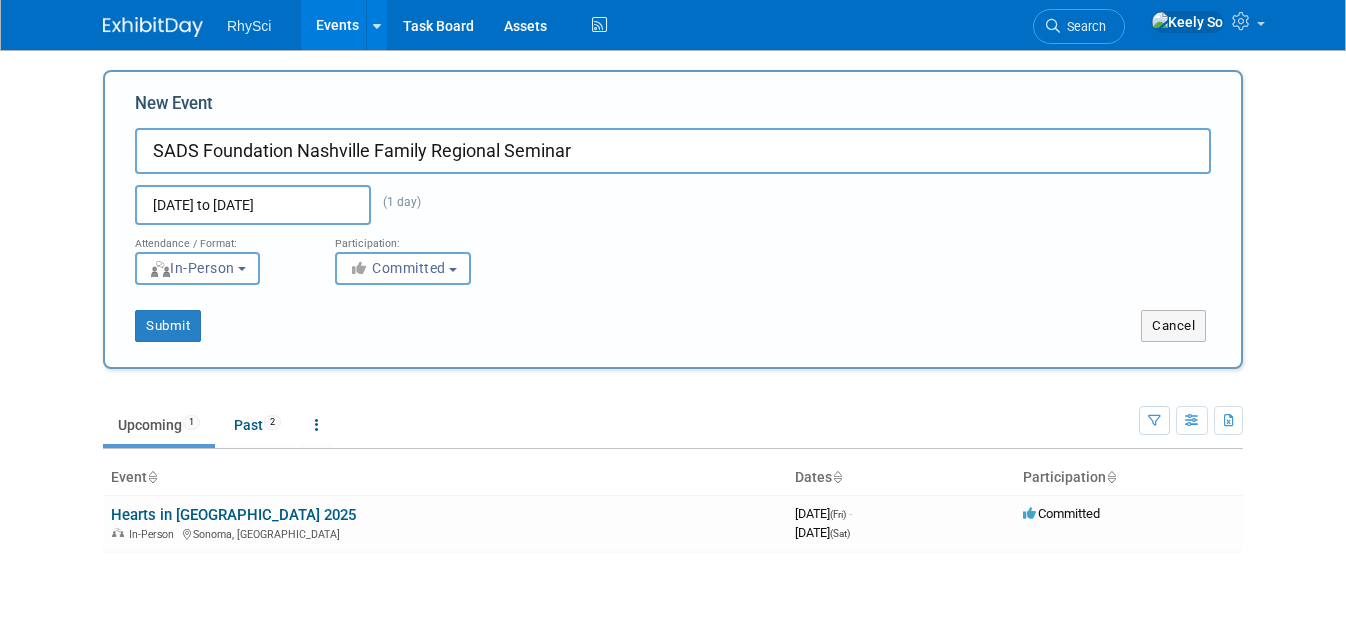 click on "Mar 23, 2025 to Mar 23, 2025
(1 day)" at bounding box center [290, 205] 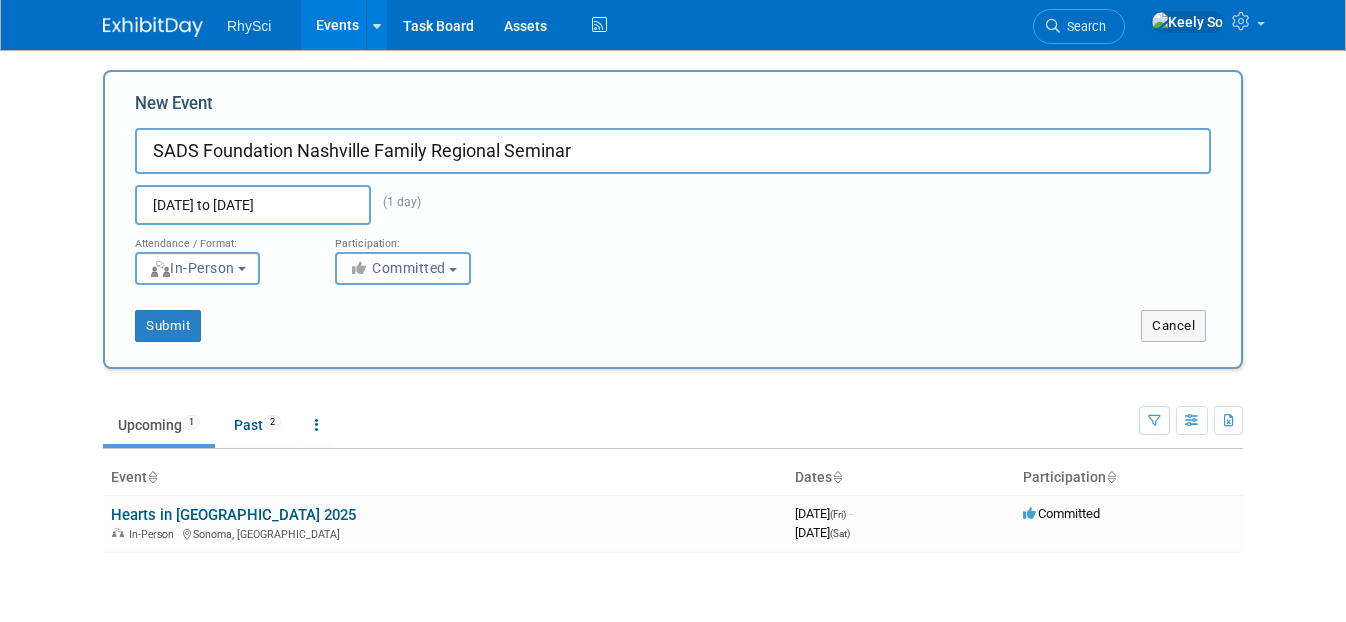click on "Committed" at bounding box center (397, 268) 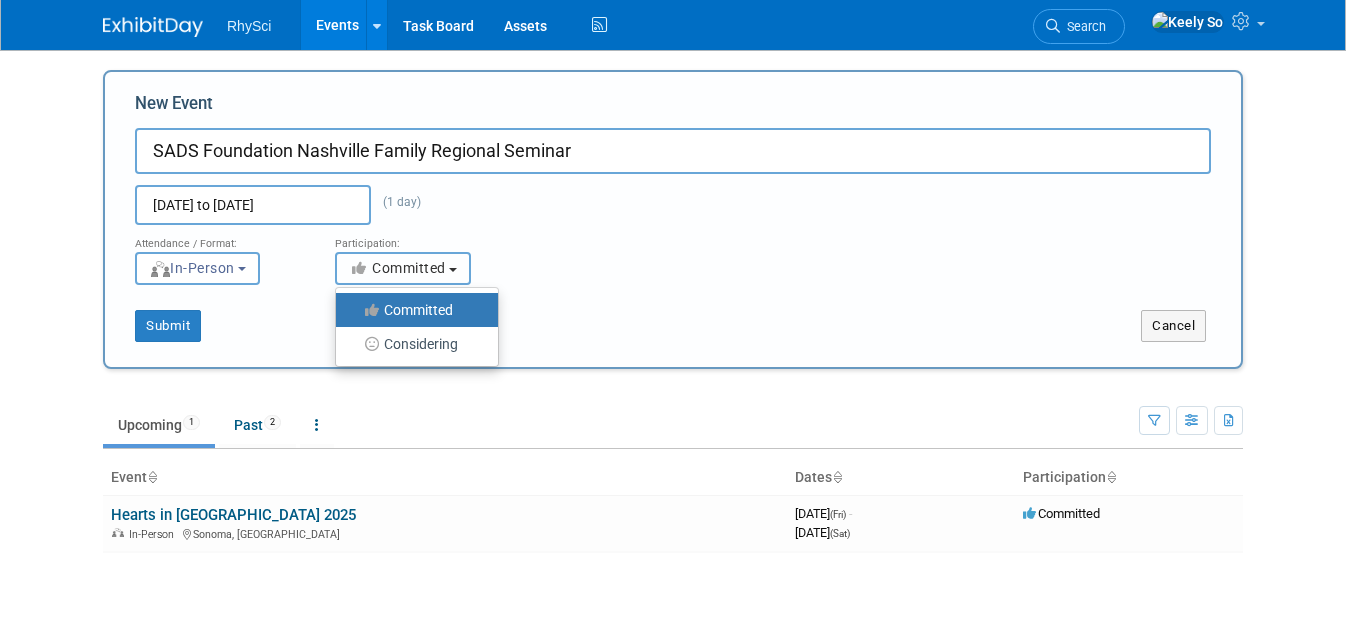 click on "Committed" at bounding box center [397, 268] 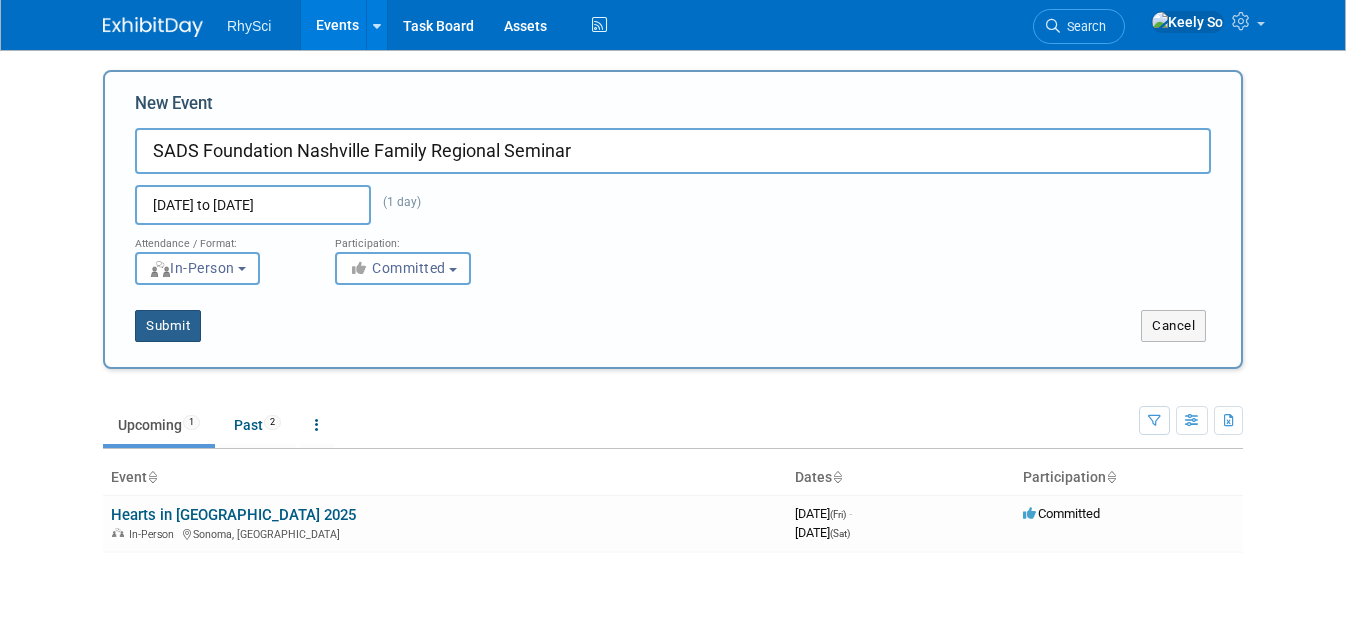 click on "Submit" at bounding box center [168, 326] 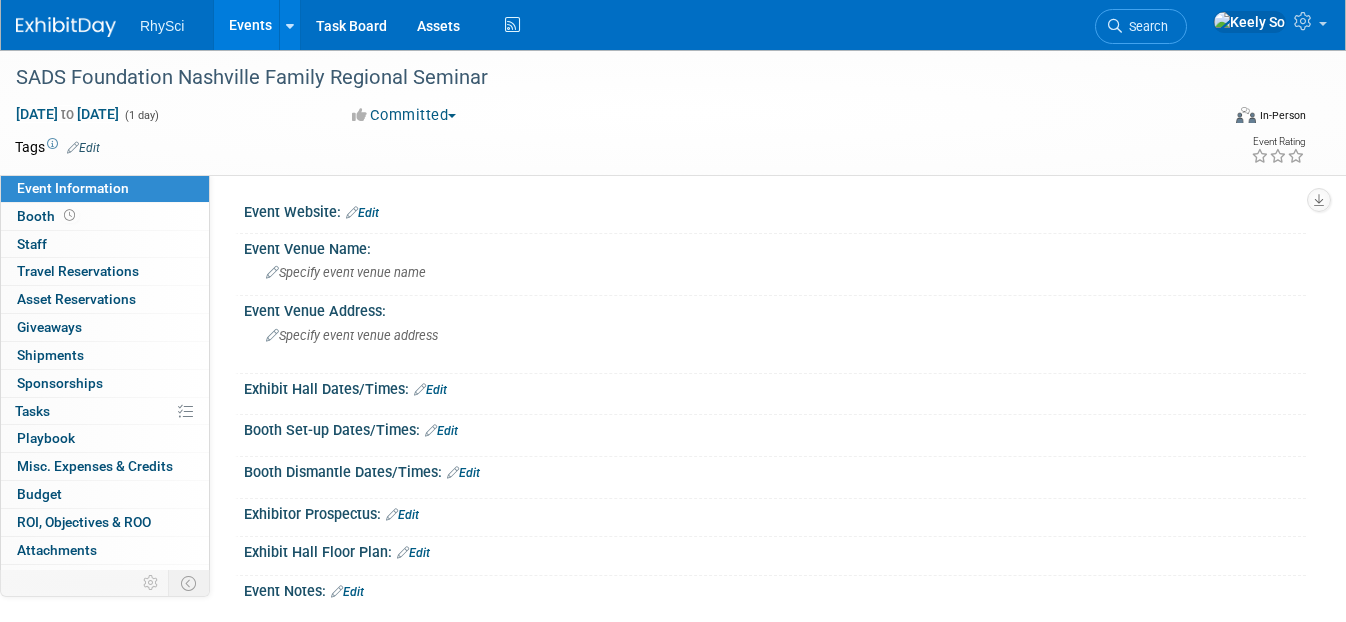scroll, scrollTop: 0, scrollLeft: 0, axis: both 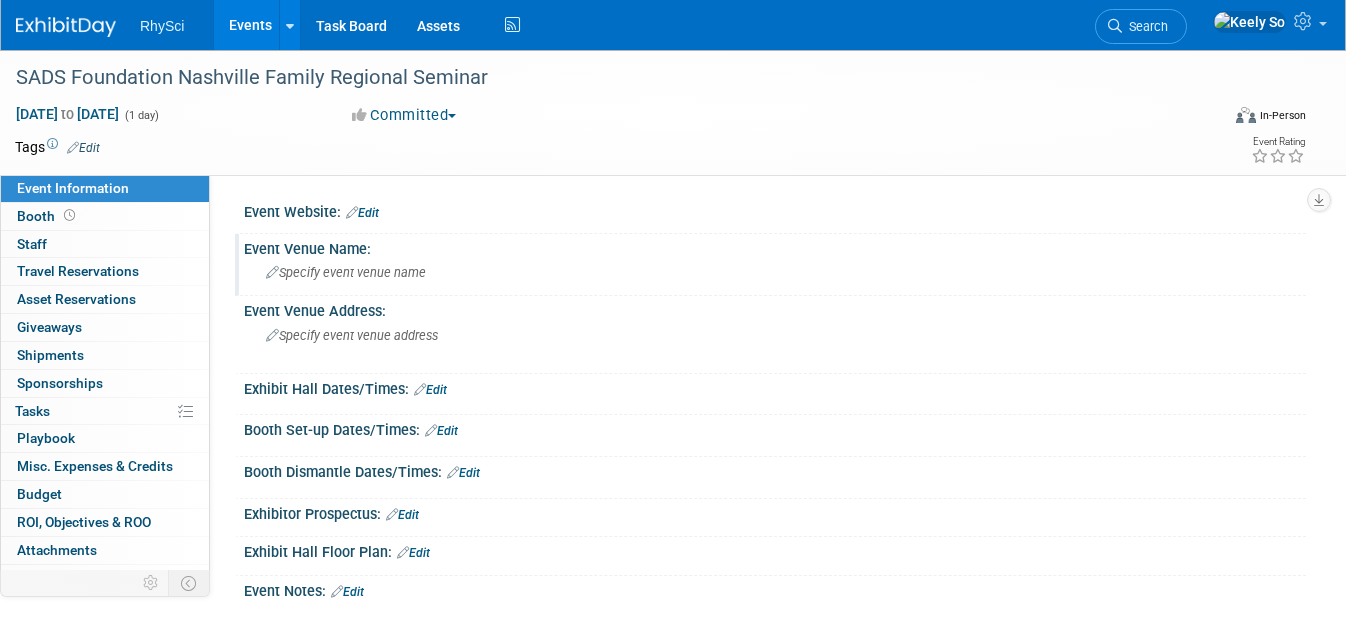 click on "Specify event venue name" at bounding box center (346, 272) 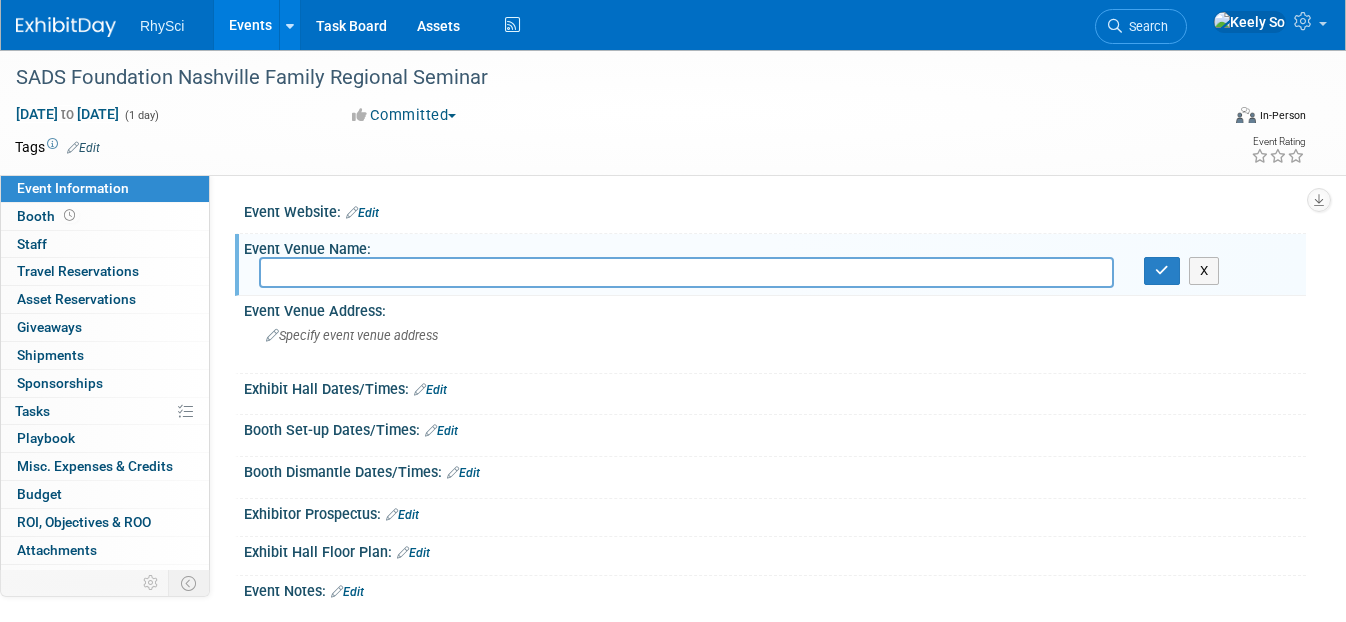 click on "Edit" at bounding box center (362, 213) 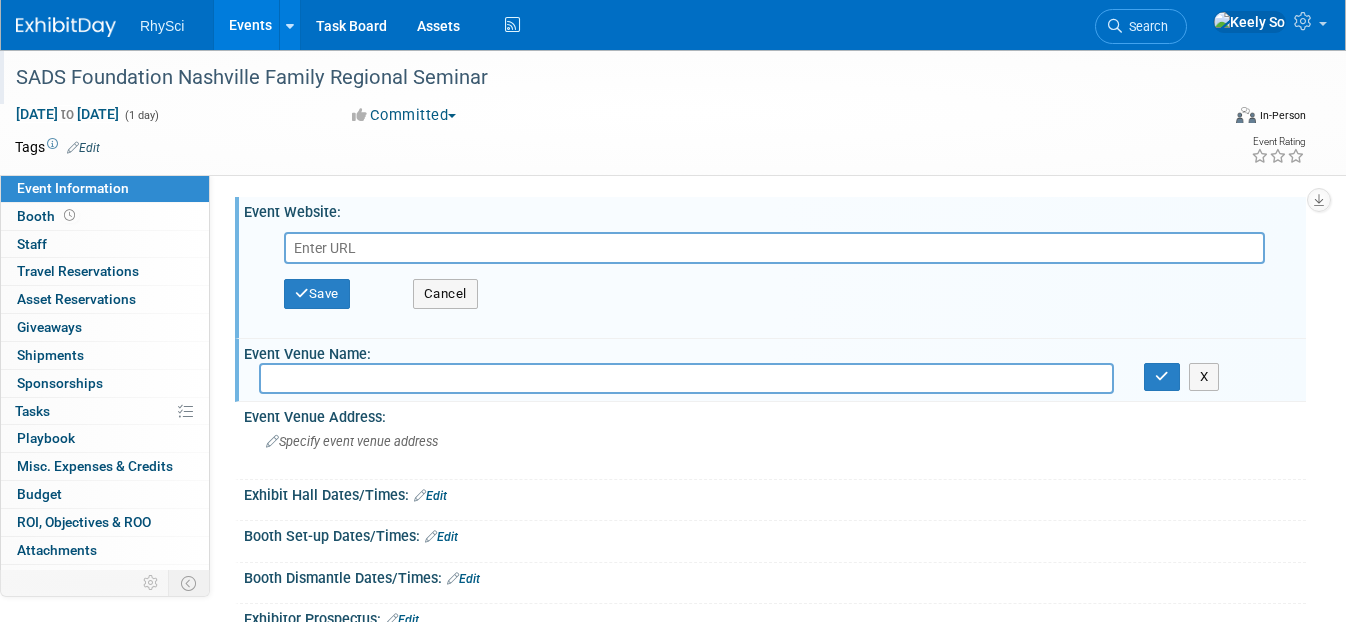paste on "https://sads.org/resources/regional-seminars/nashville-seminar/" 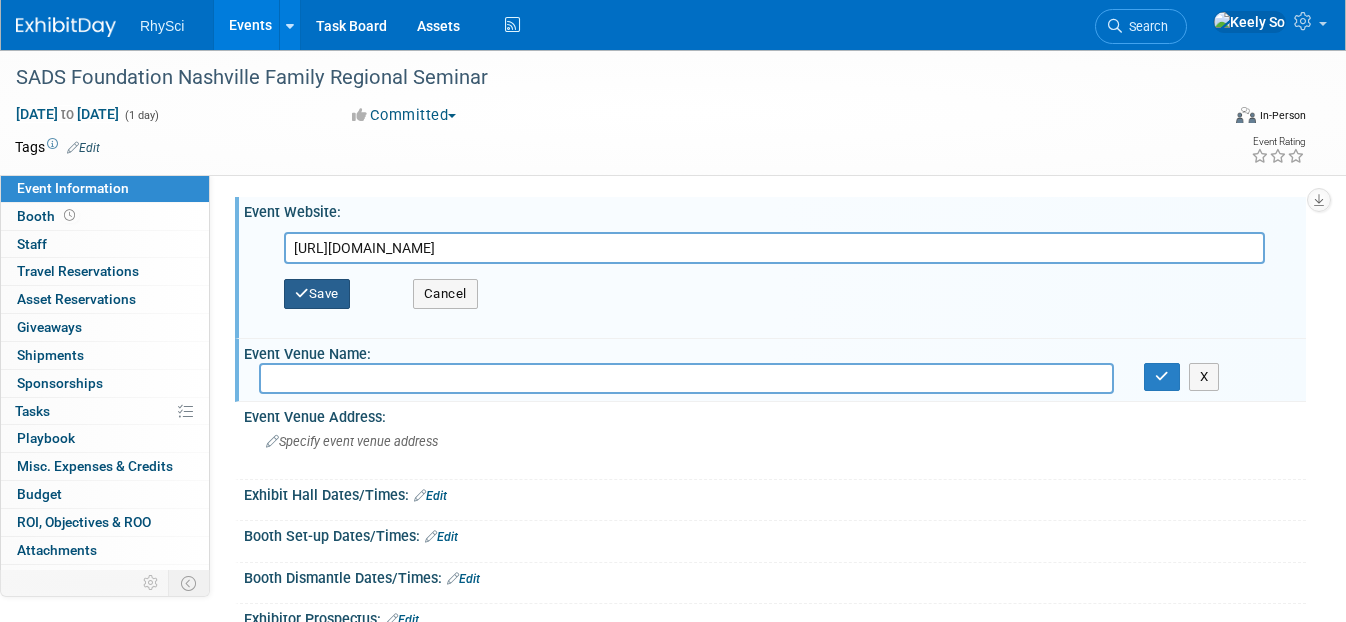 type on "https://sads.org/resources/regional-seminars/nashville-seminar/" 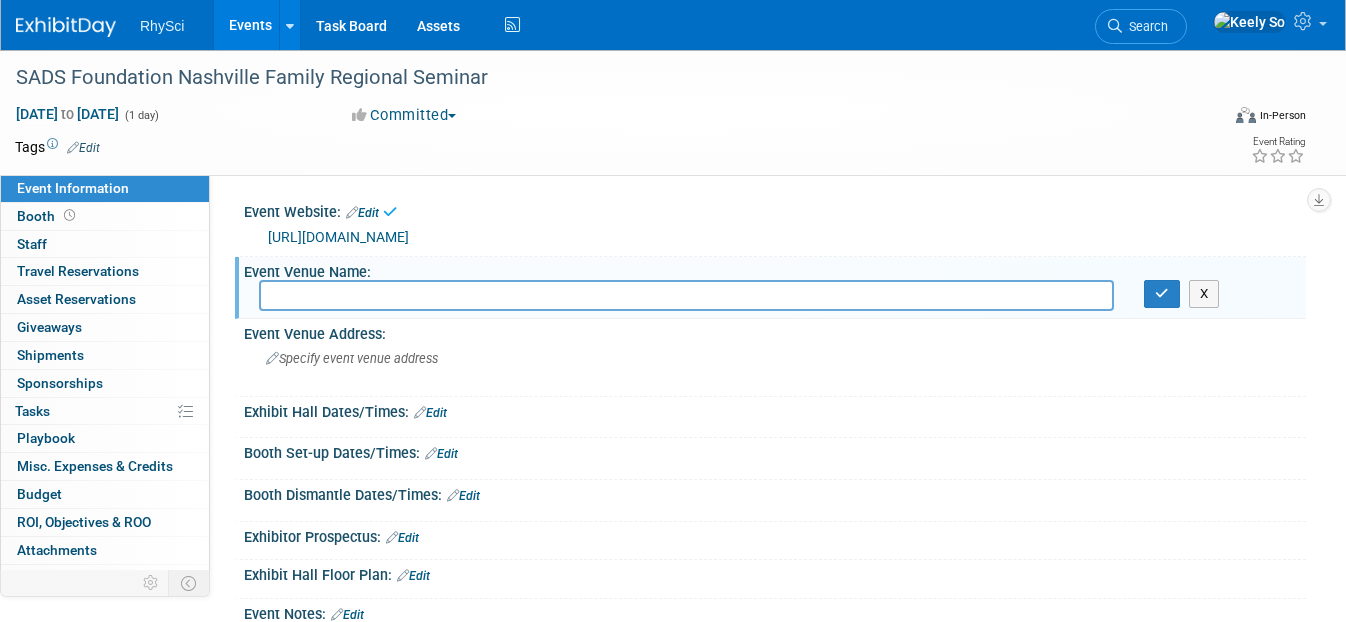 click at bounding box center (686, 295) 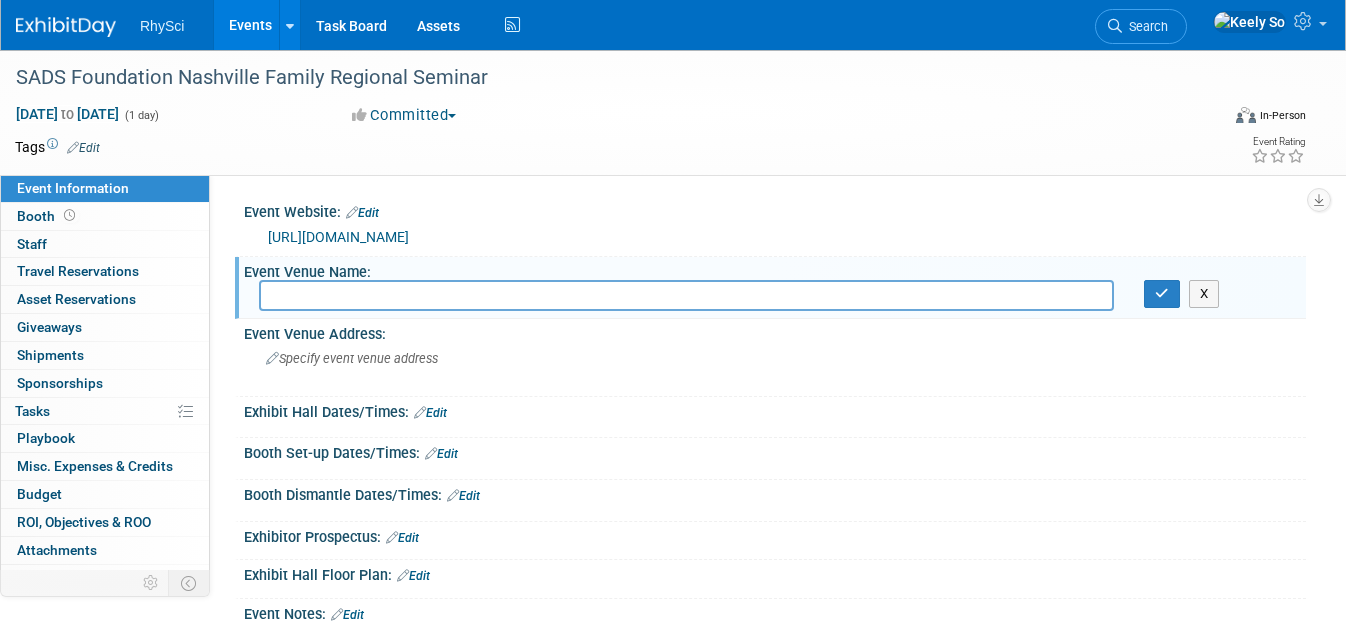 paste on "Vanderbilt University Medical Center – Light Hall 202" 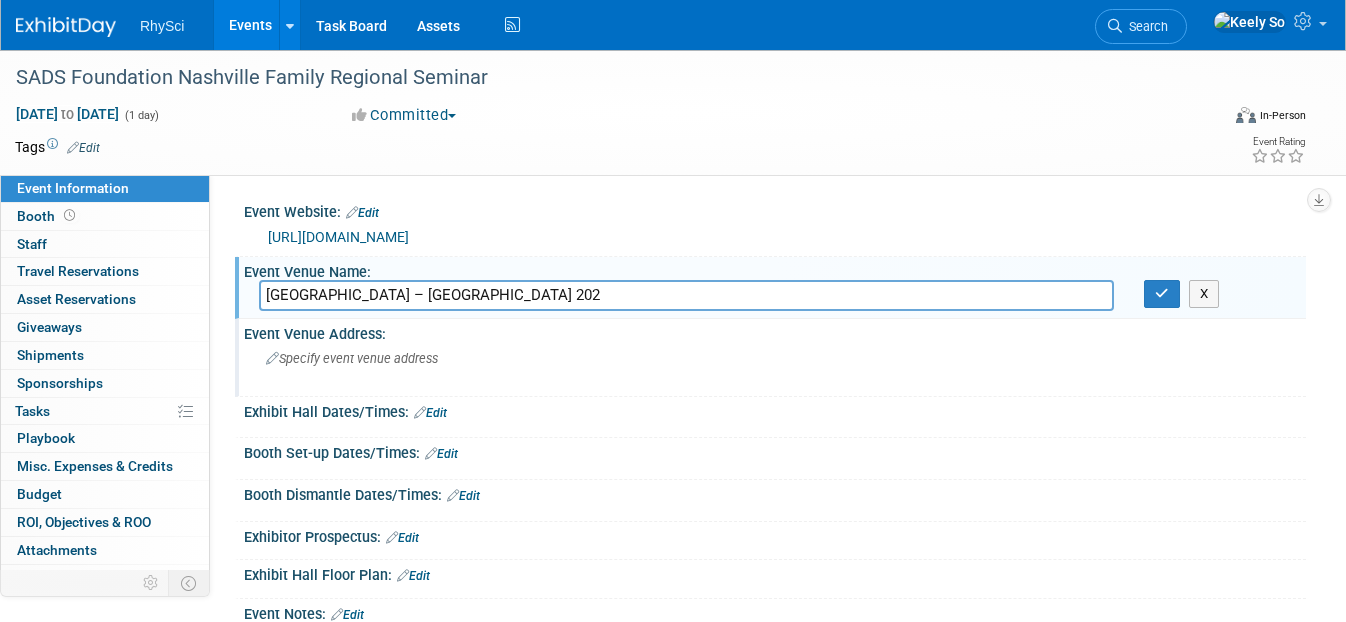type on "Vanderbilt University Medical Center – Light Hall 202" 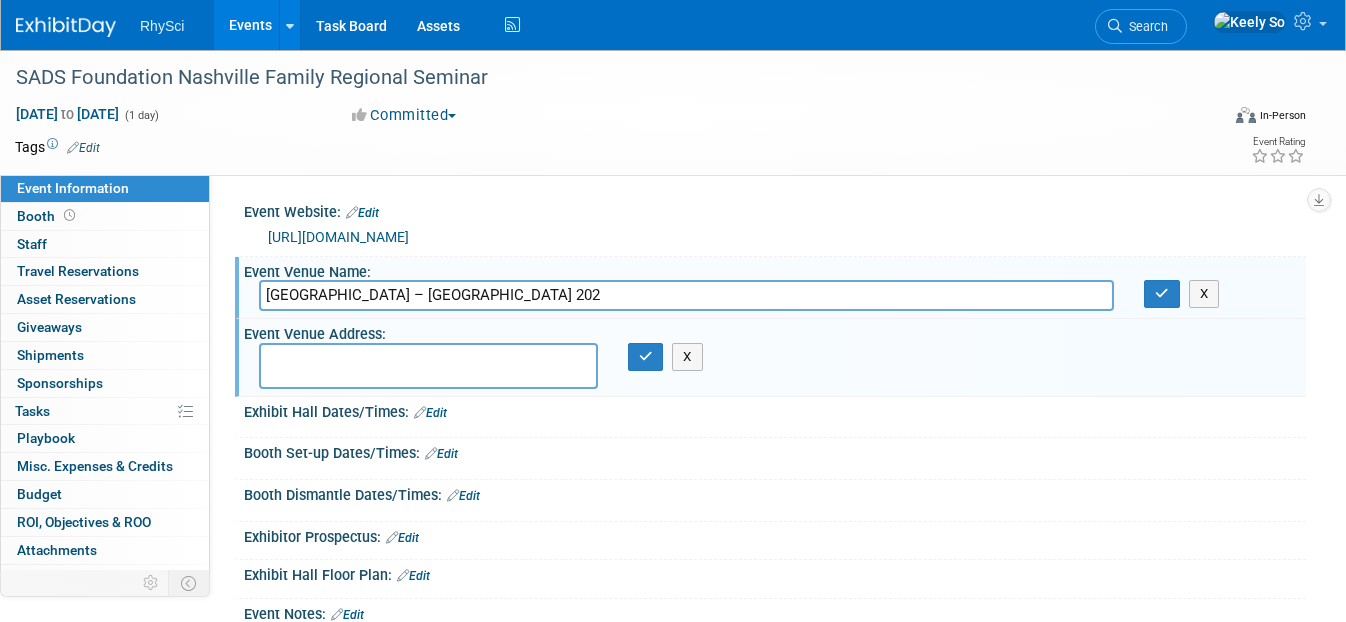 paste on "2215 Garland Ave, Nashville, TN 37232" 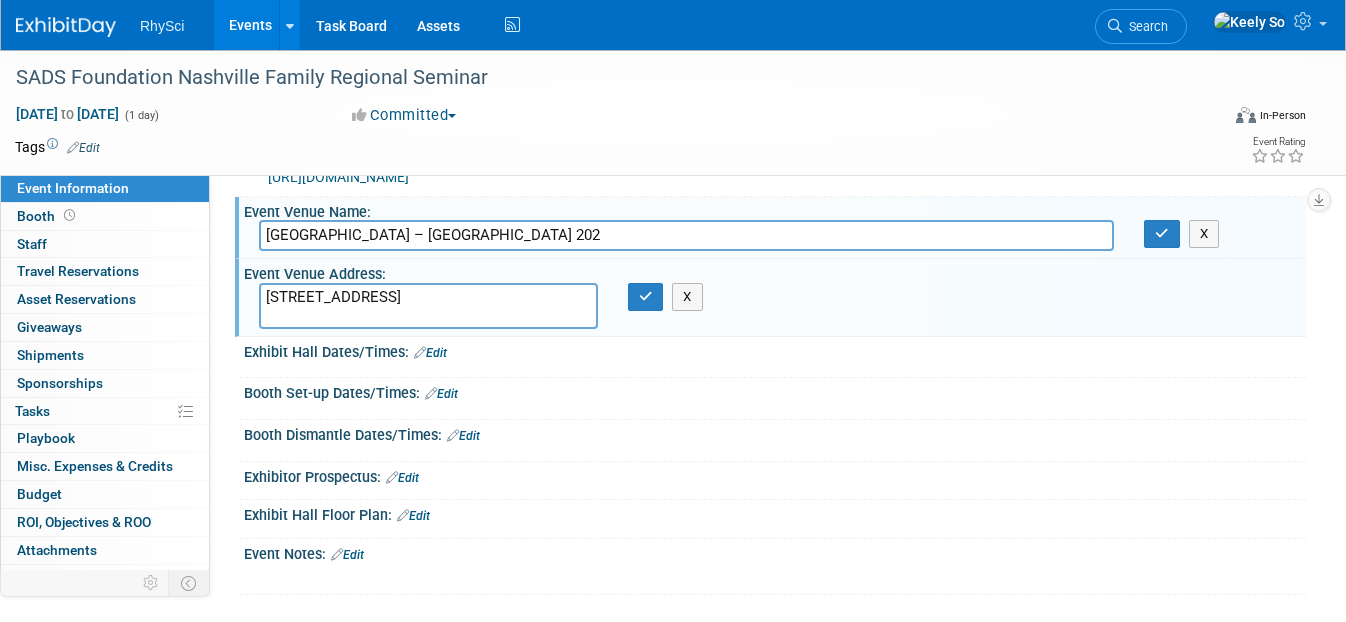 scroll, scrollTop: 73, scrollLeft: 0, axis: vertical 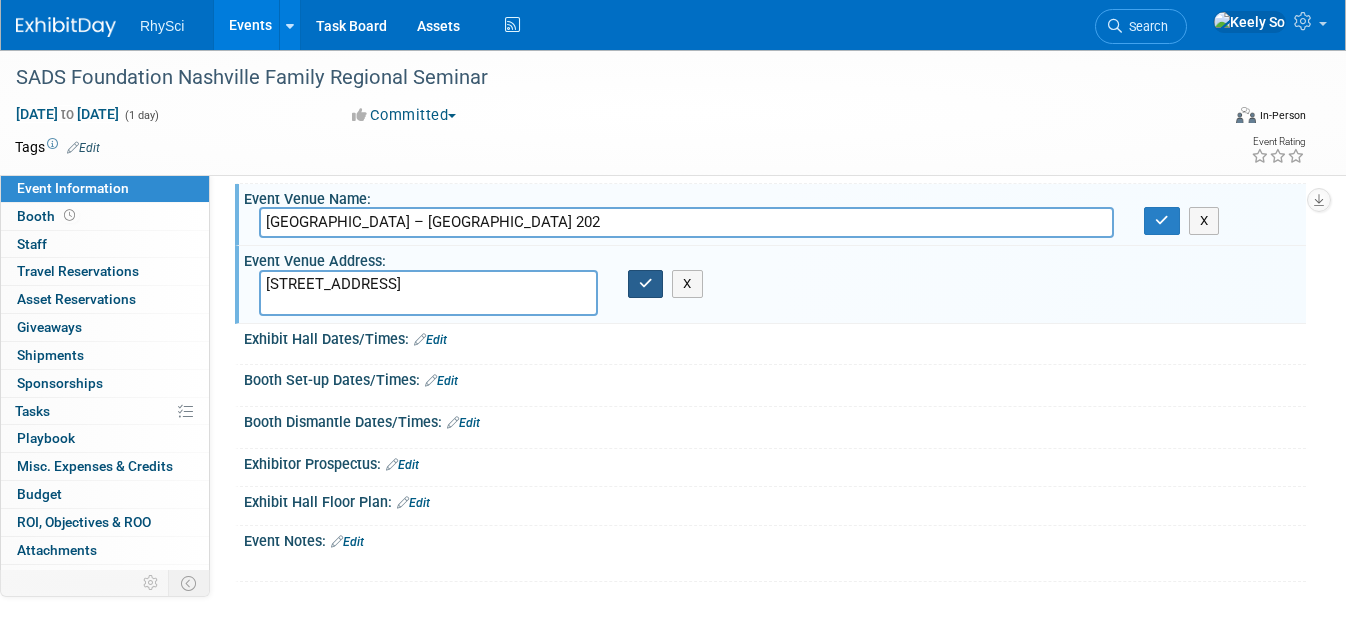 type on "2215 Garland Ave, Nashville, TN 37232" 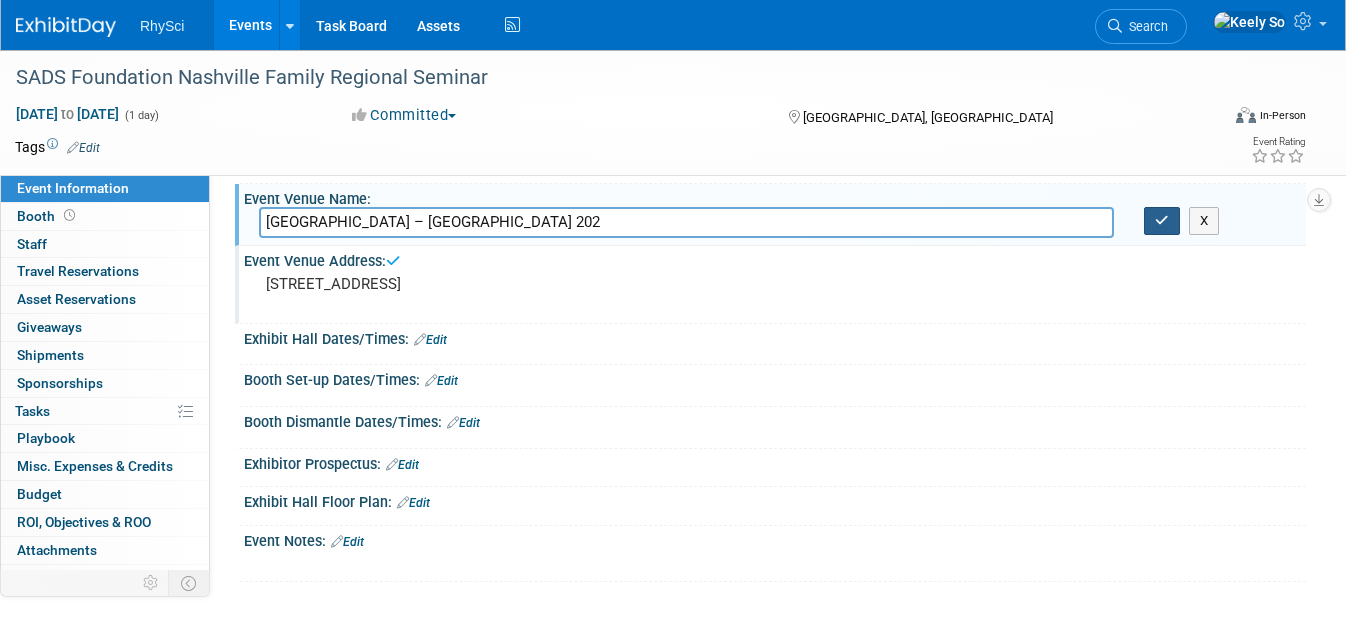 click at bounding box center (1162, 220) 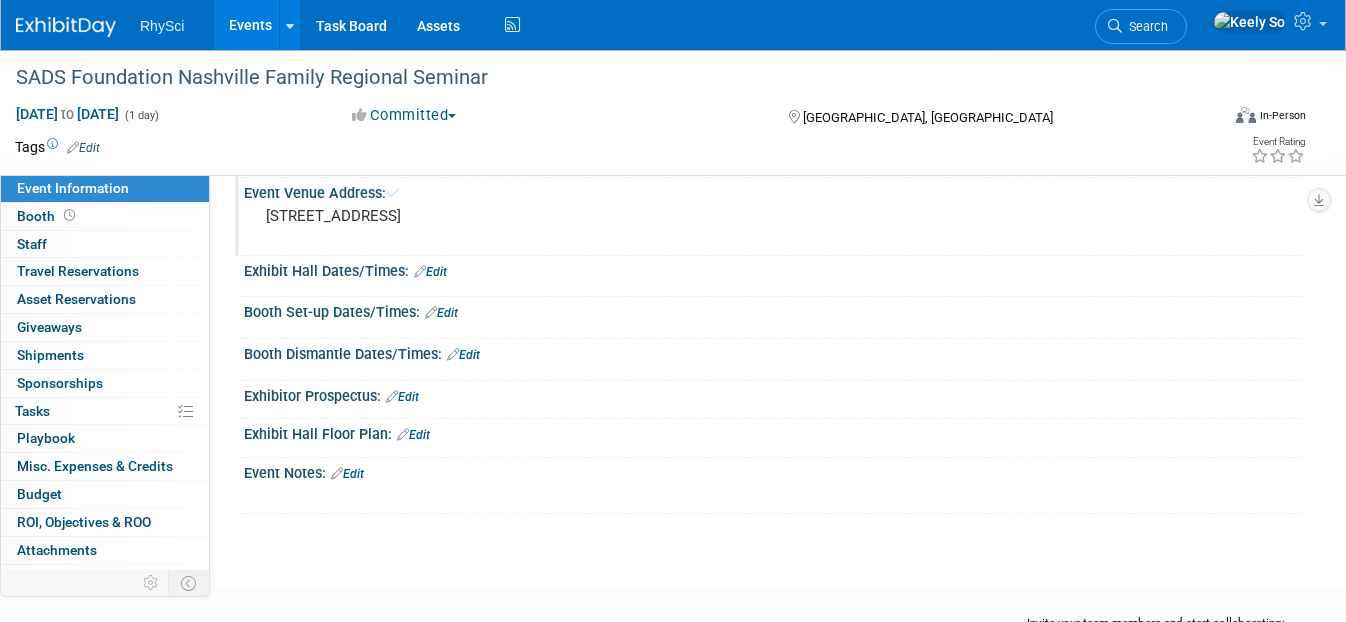 scroll, scrollTop: 145, scrollLeft: 0, axis: vertical 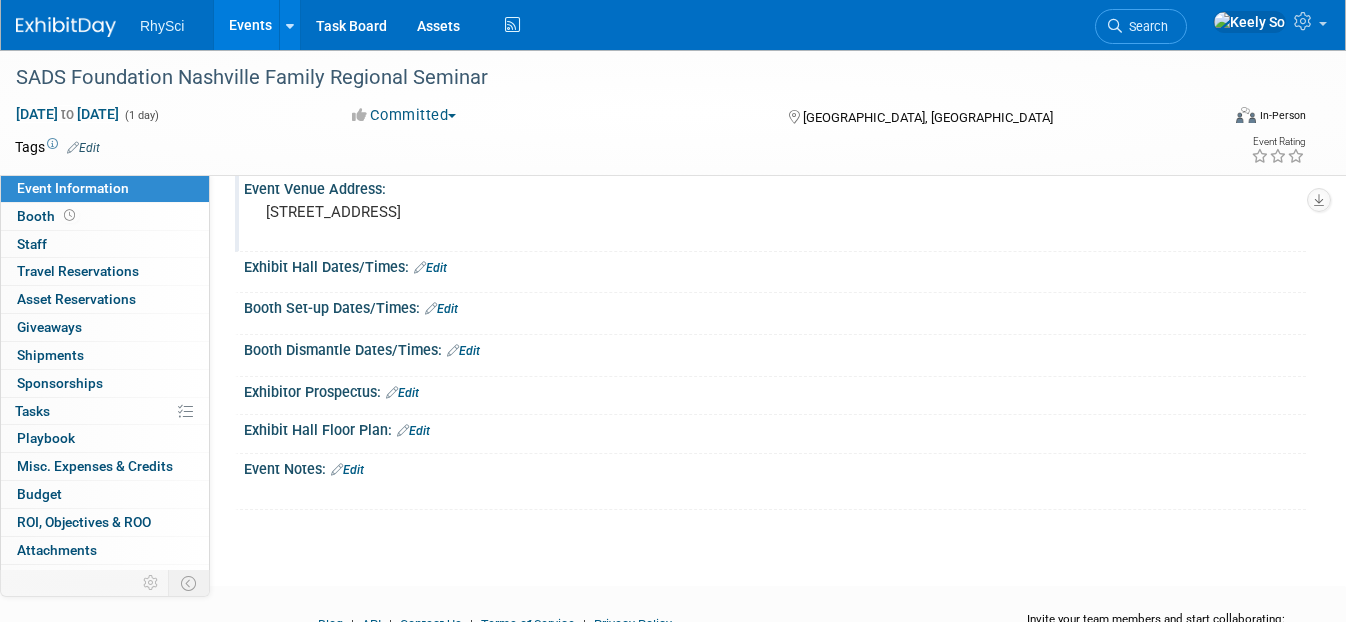 click on "Edit" at bounding box center [430, 268] 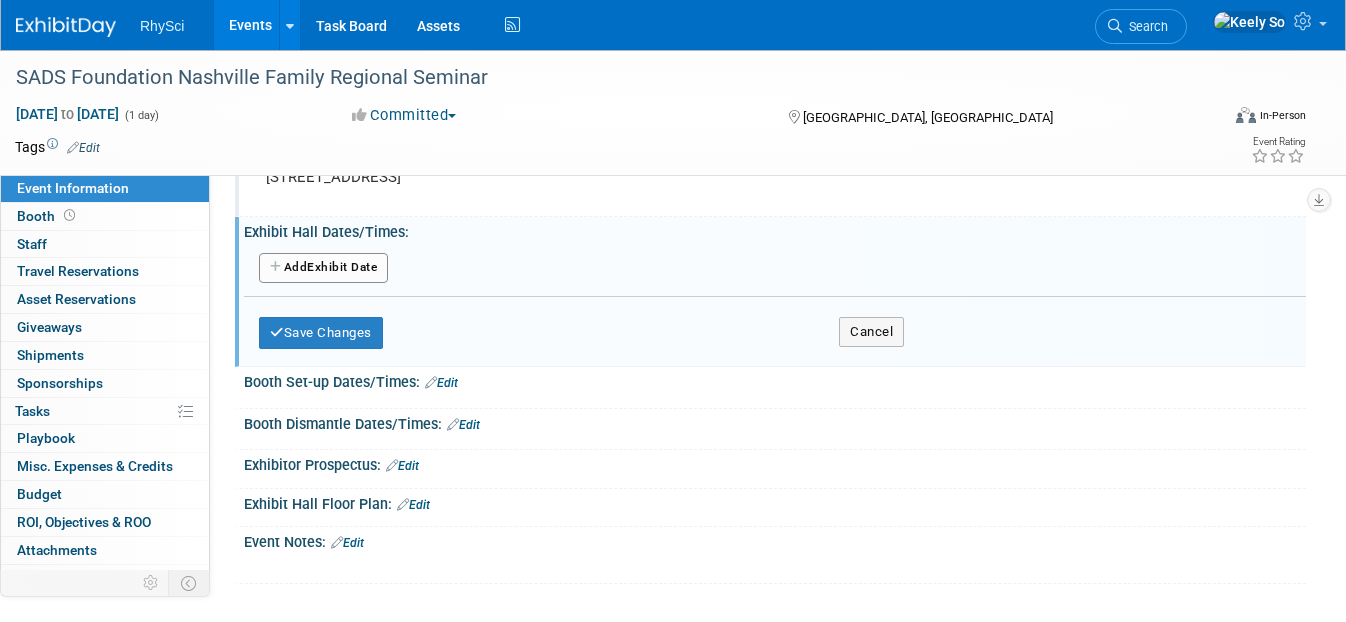 scroll, scrollTop: 189, scrollLeft: 0, axis: vertical 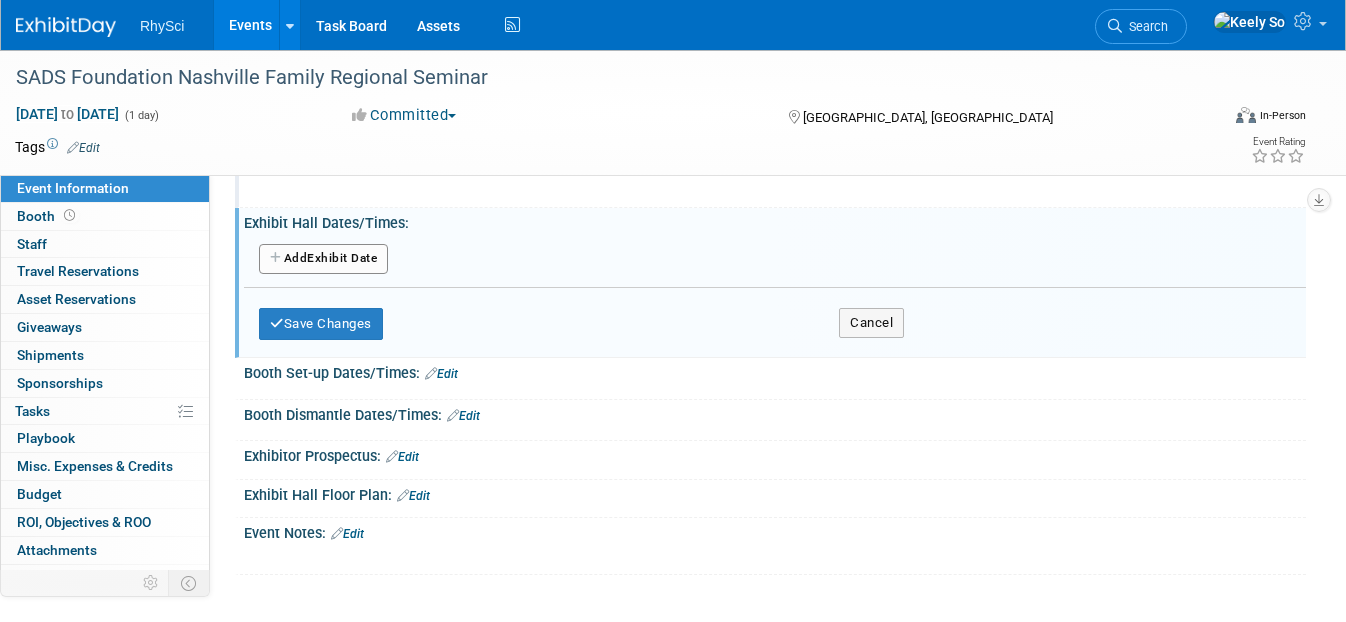 click on "Add  Another  Exhibit Date" at bounding box center [323, 259] 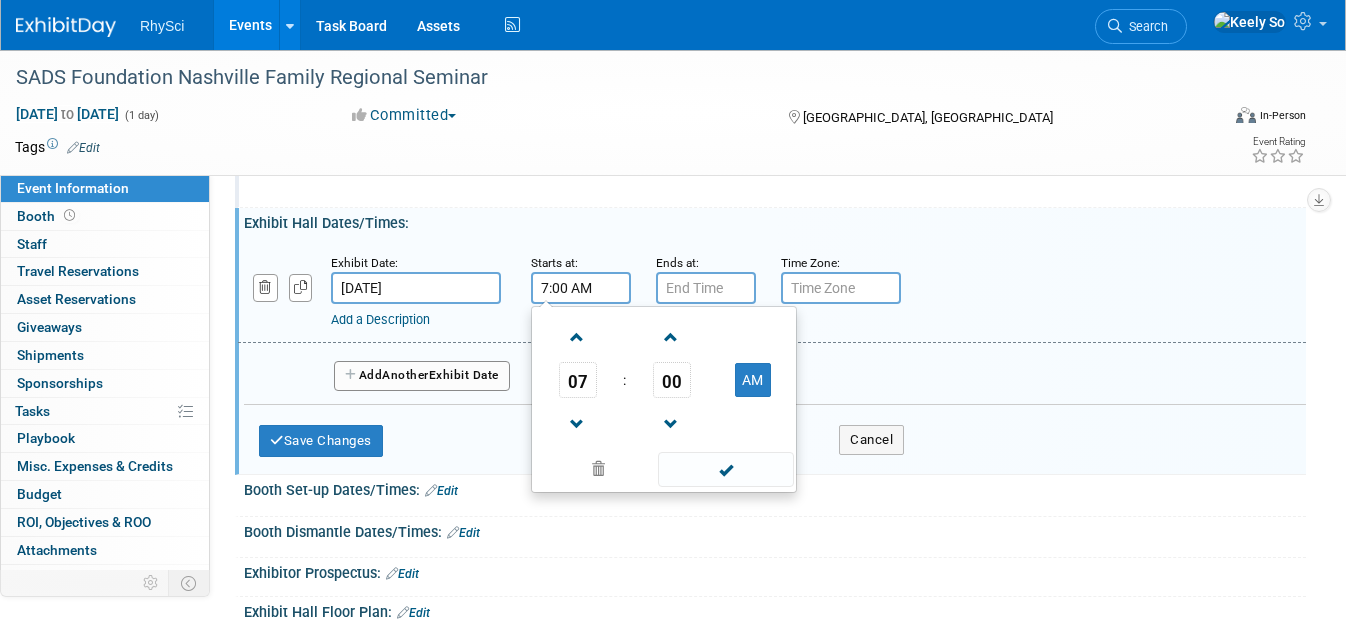 click on "7:00 AM" at bounding box center [581, 288] 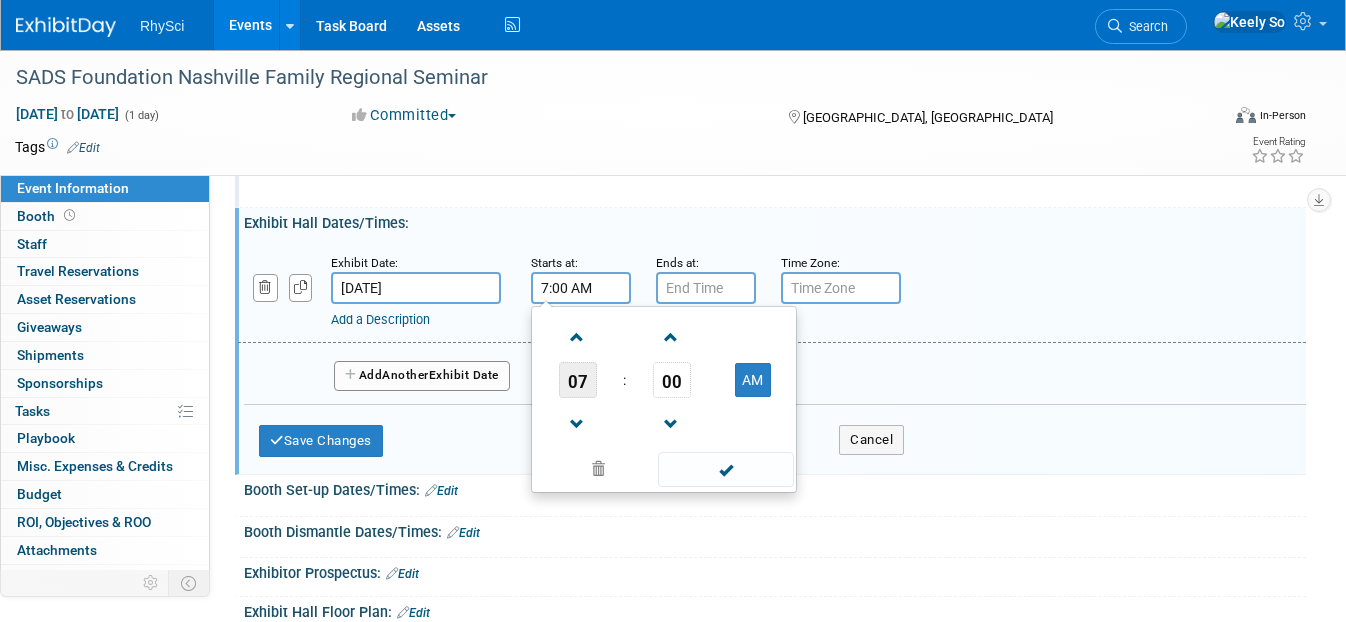 click on "07" at bounding box center (578, 380) 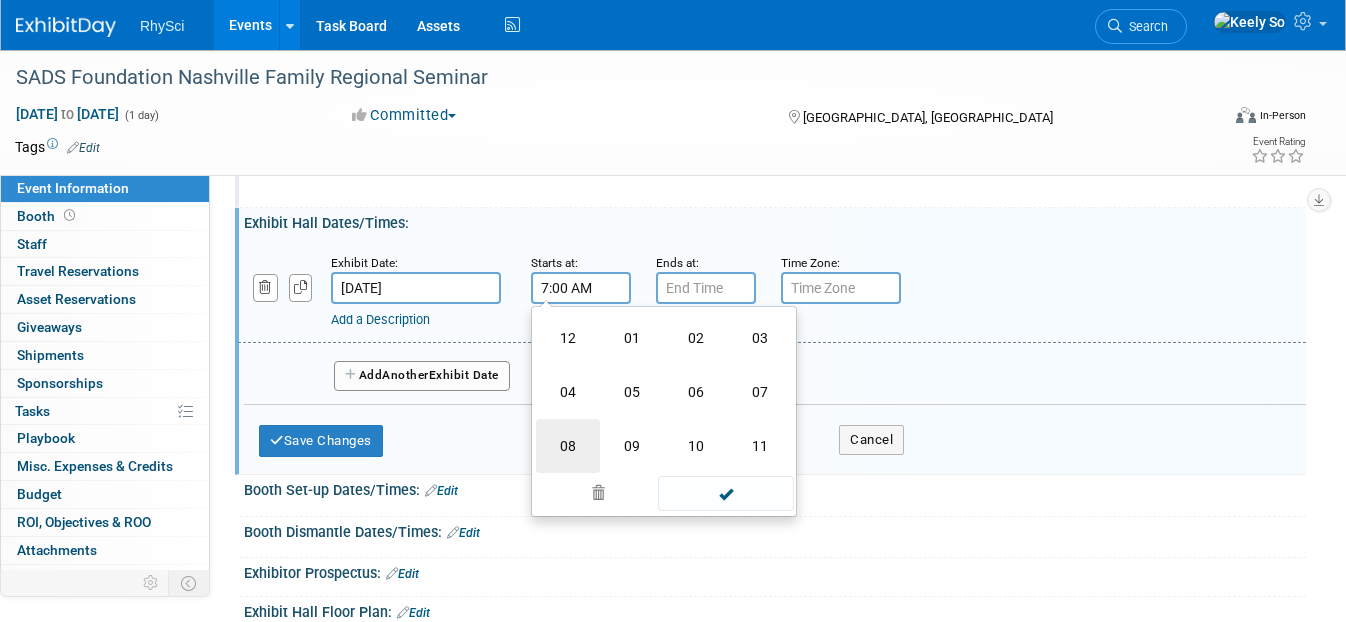 click on "08" at bounding box center [568, 446] 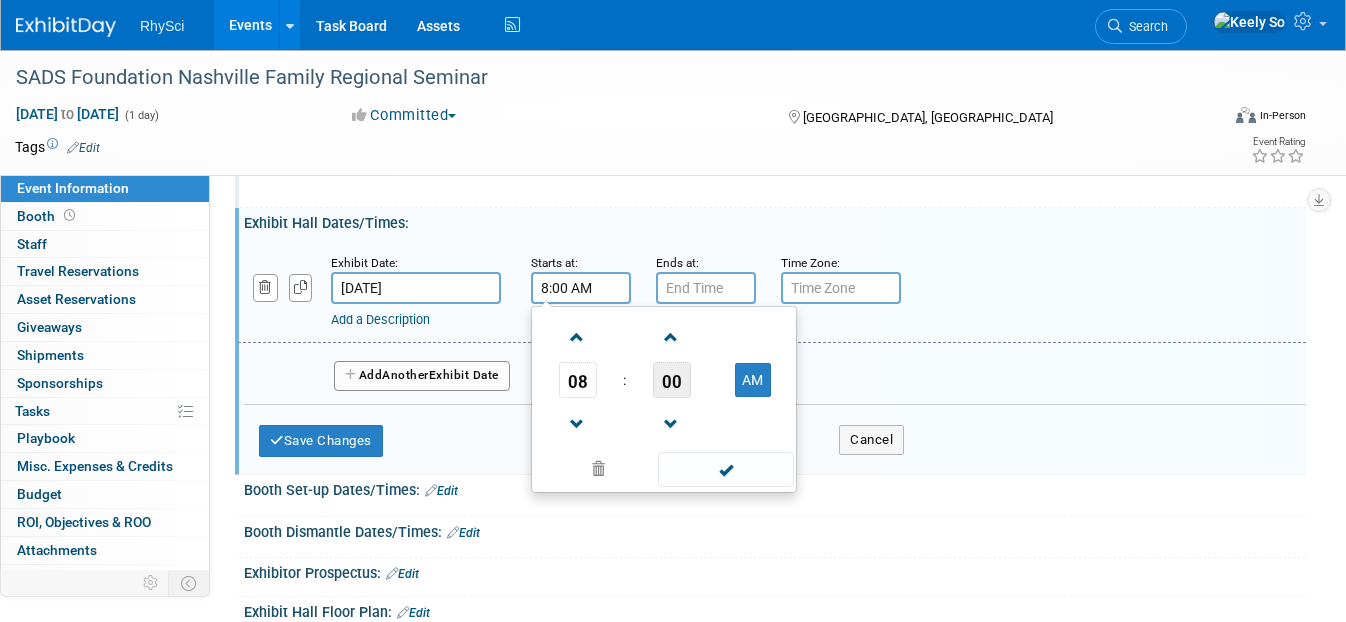click on "00" at bounding box center [672, 380] 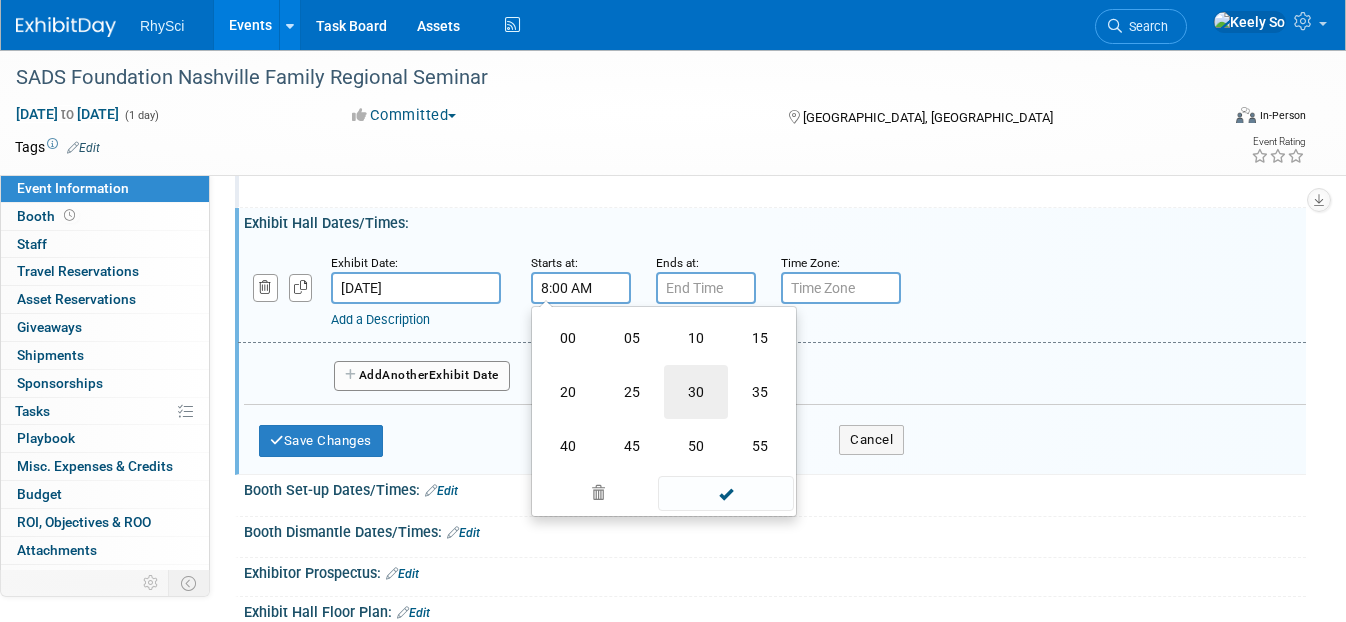 click on "30" at bounding box center (696, 392) 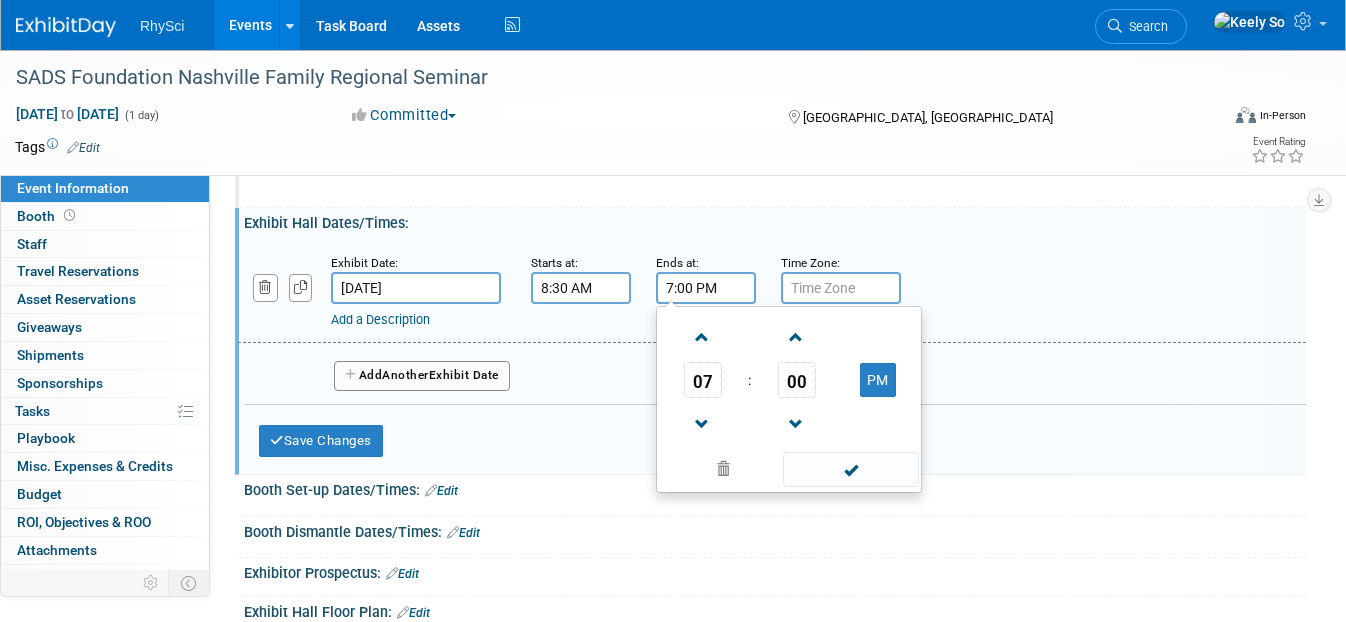 click on "7:00 PM" at bounding box center (706, 288) 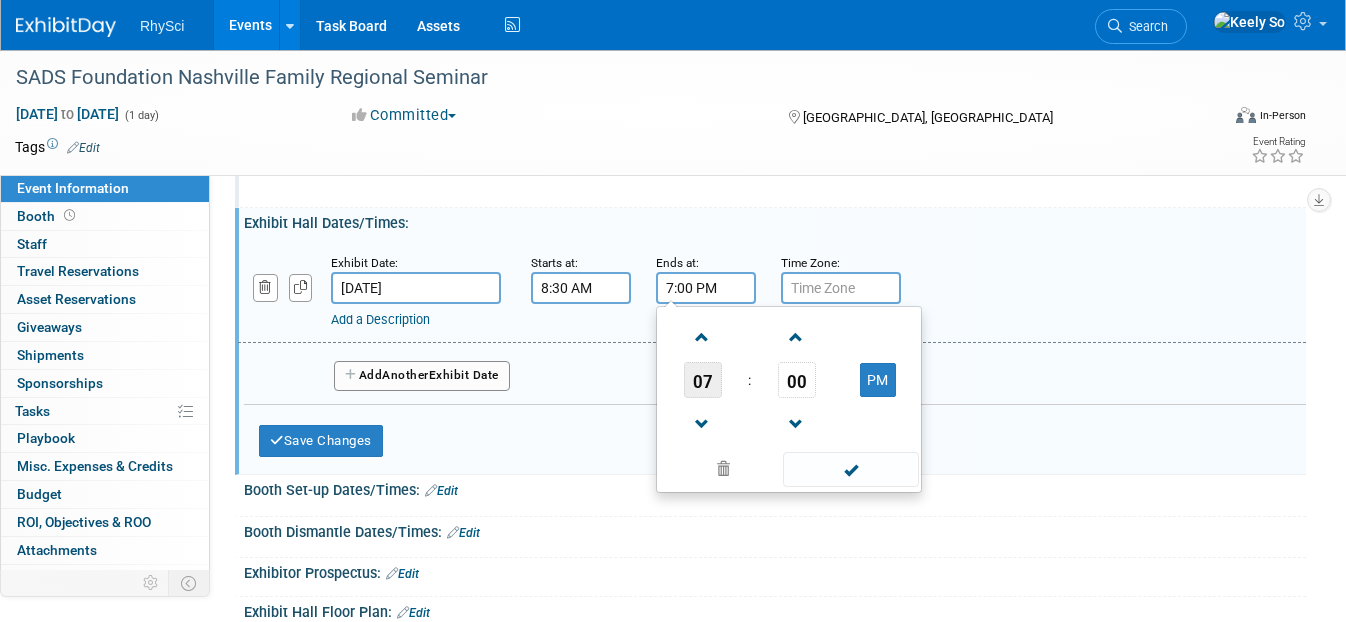 click on "07" at bounding box center [703, 380] 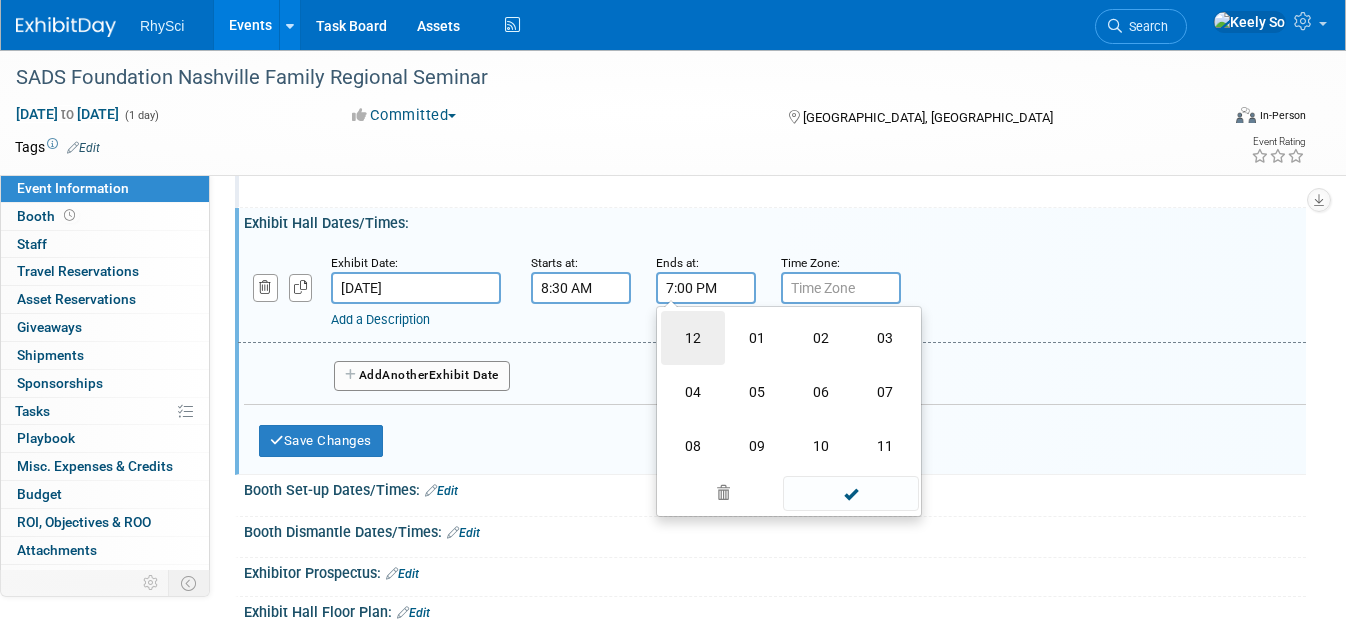click on "12" at bounding box center (693, 338) 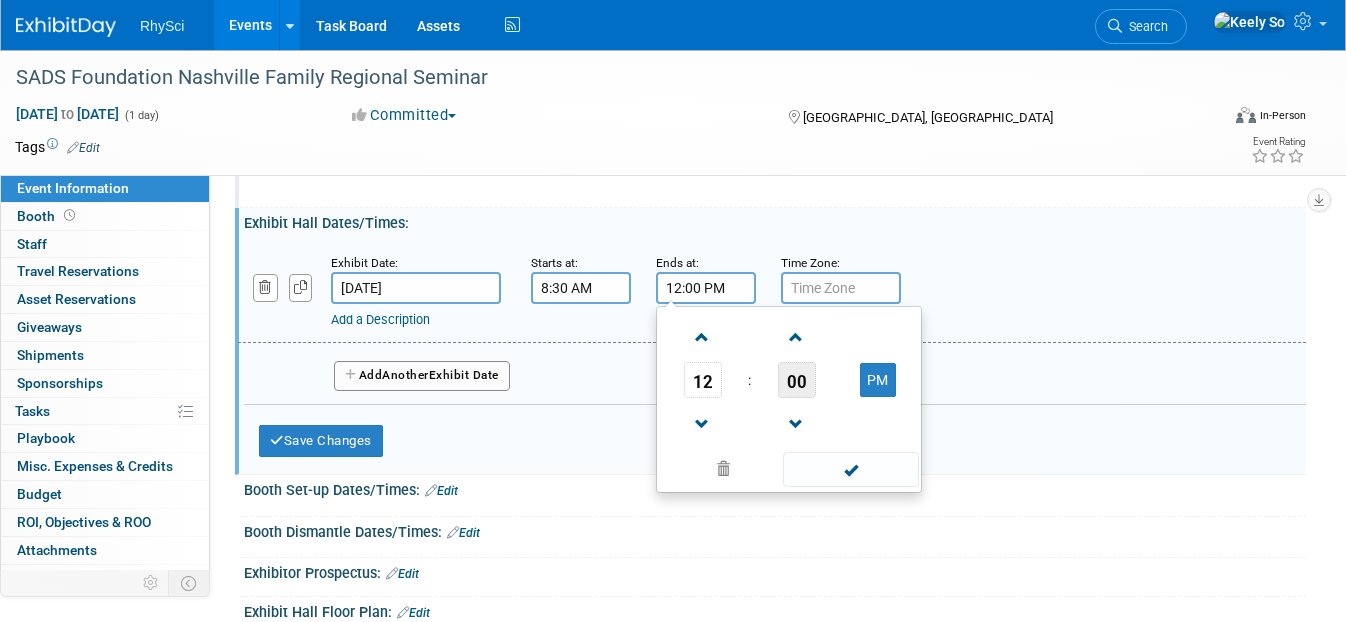 click on "00" at bounding box center [797, 380] 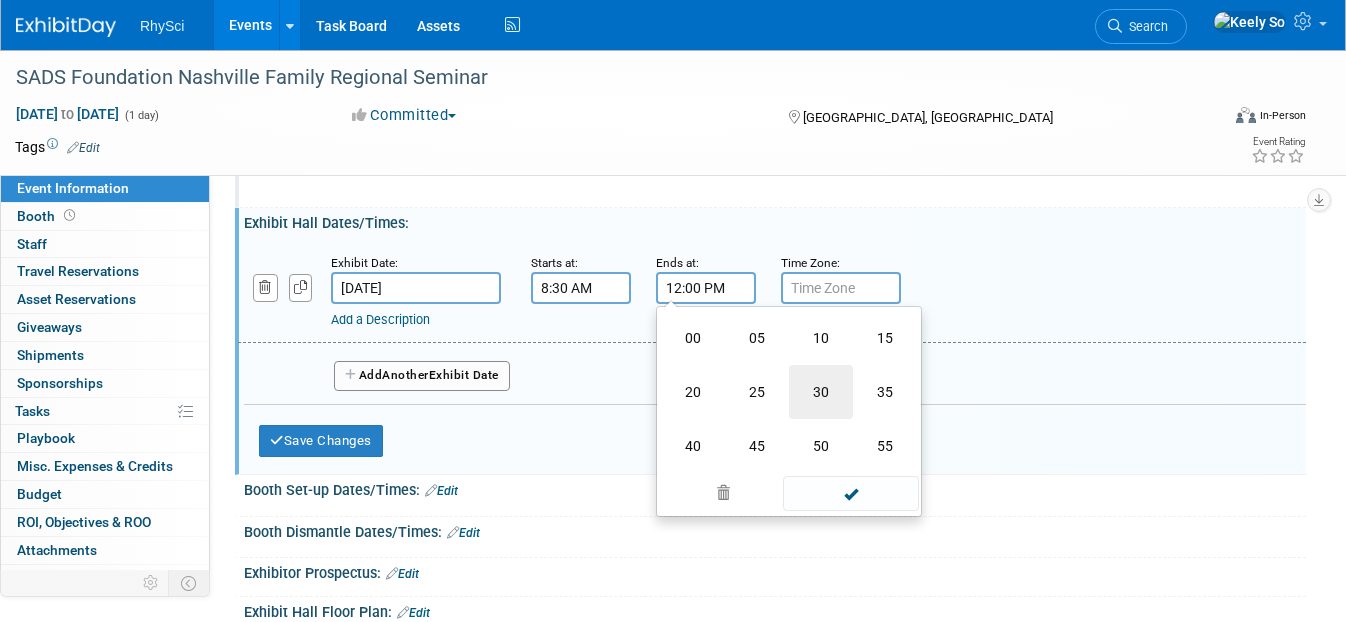 click on "30" at bounding box center [821, 392] 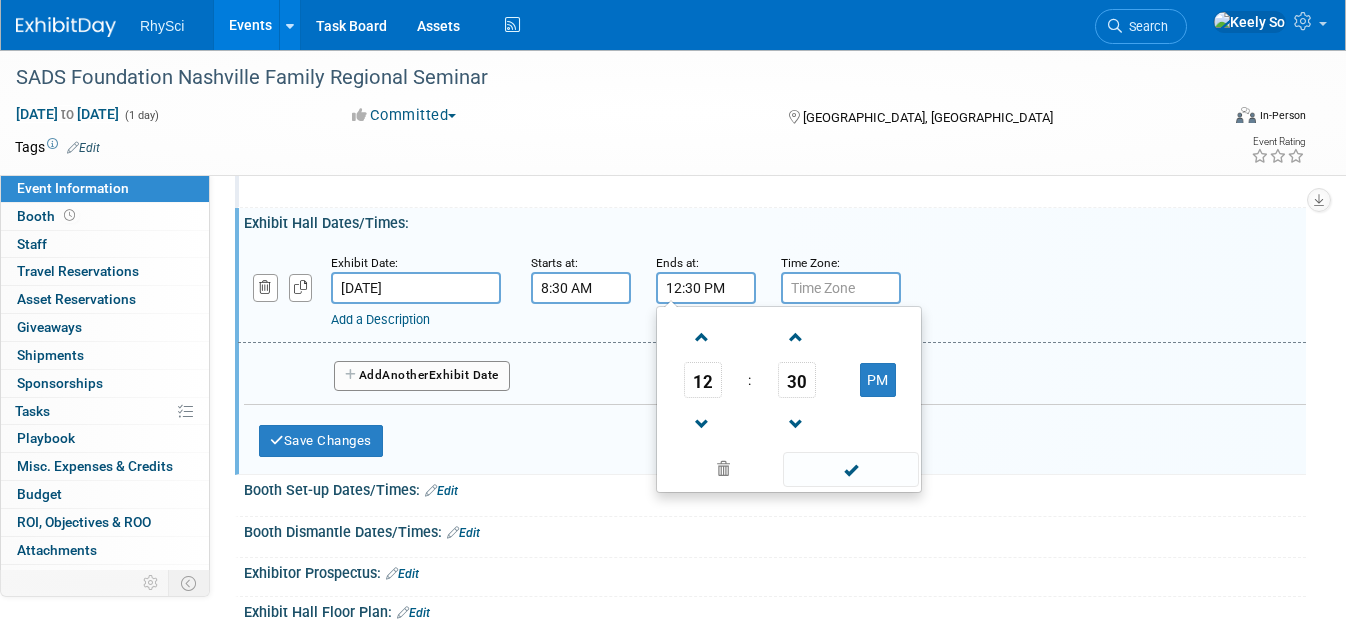 click at bounding box center (841, 288) 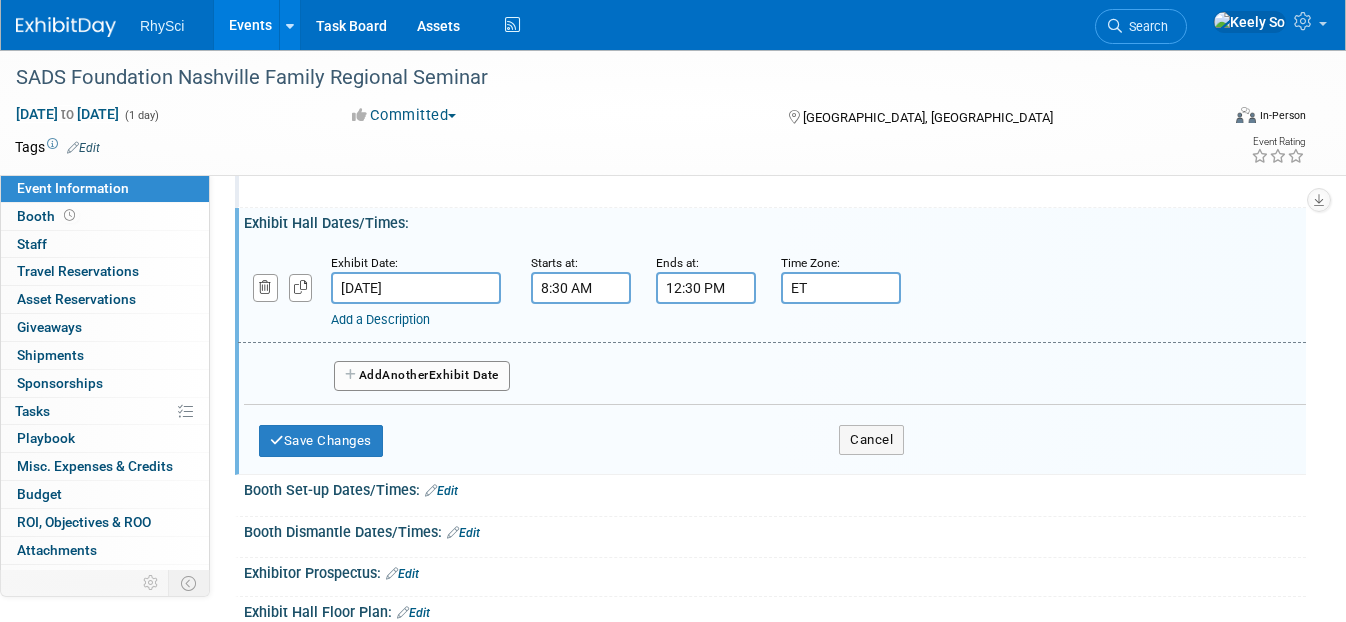click on "Add  Another  Exhibit Date" at bounding box center (775, 369) 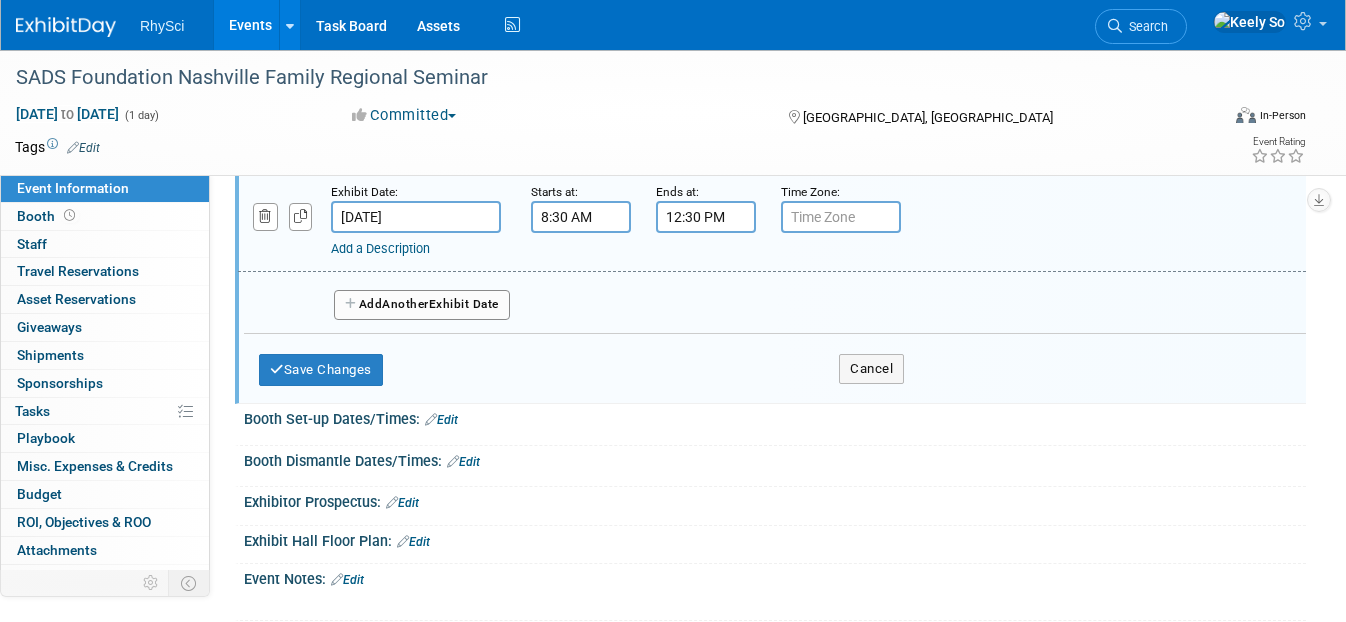 scroll, scrollTop: 270, scrollLeft: 0, axis: vertical 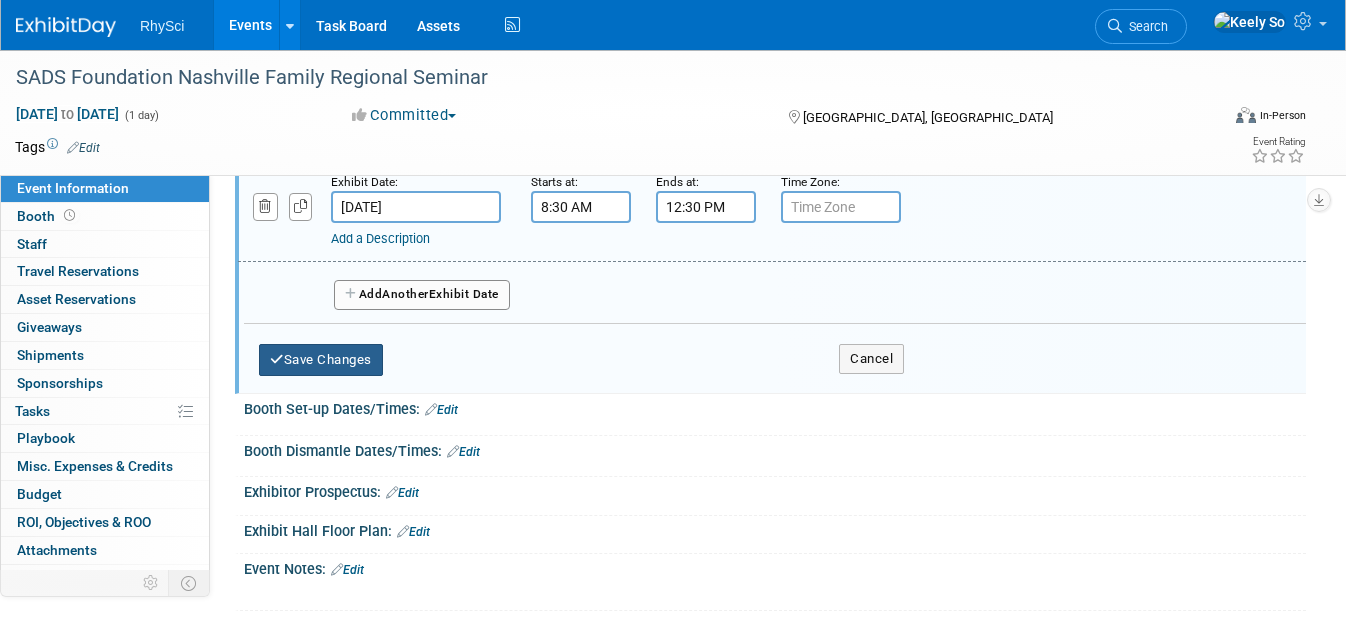 type 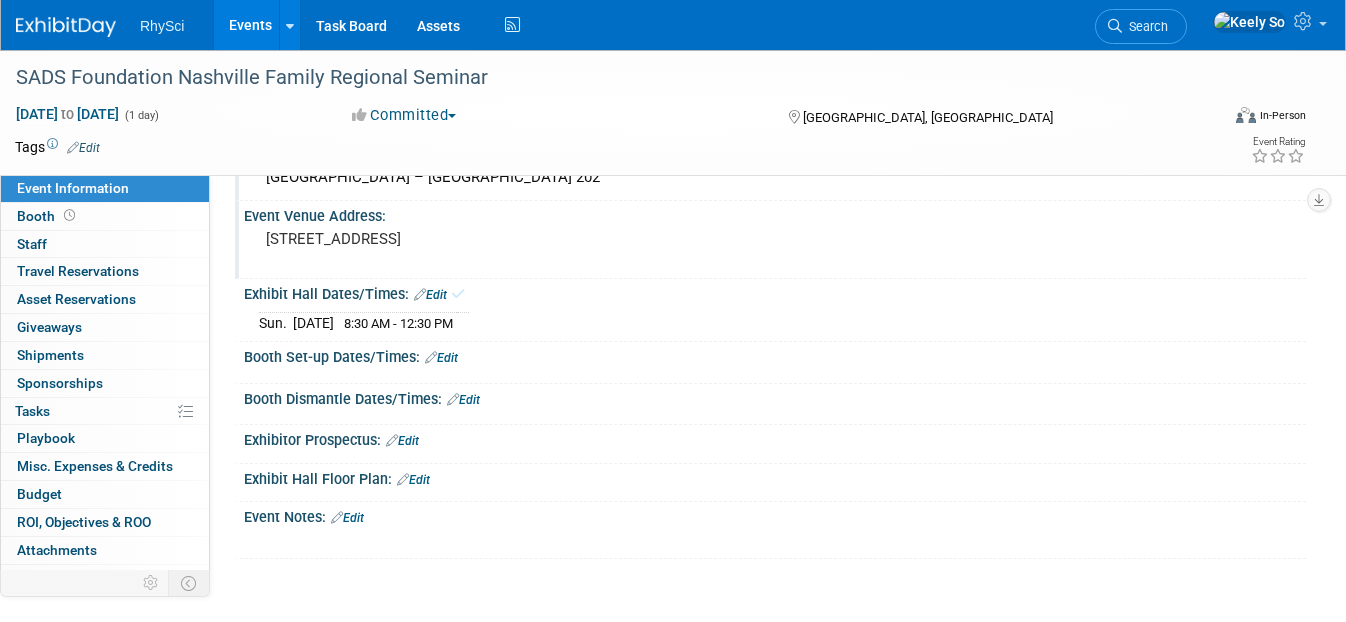 scroll, scrollTop: 123, scrollLeft: 0, axis: vertical 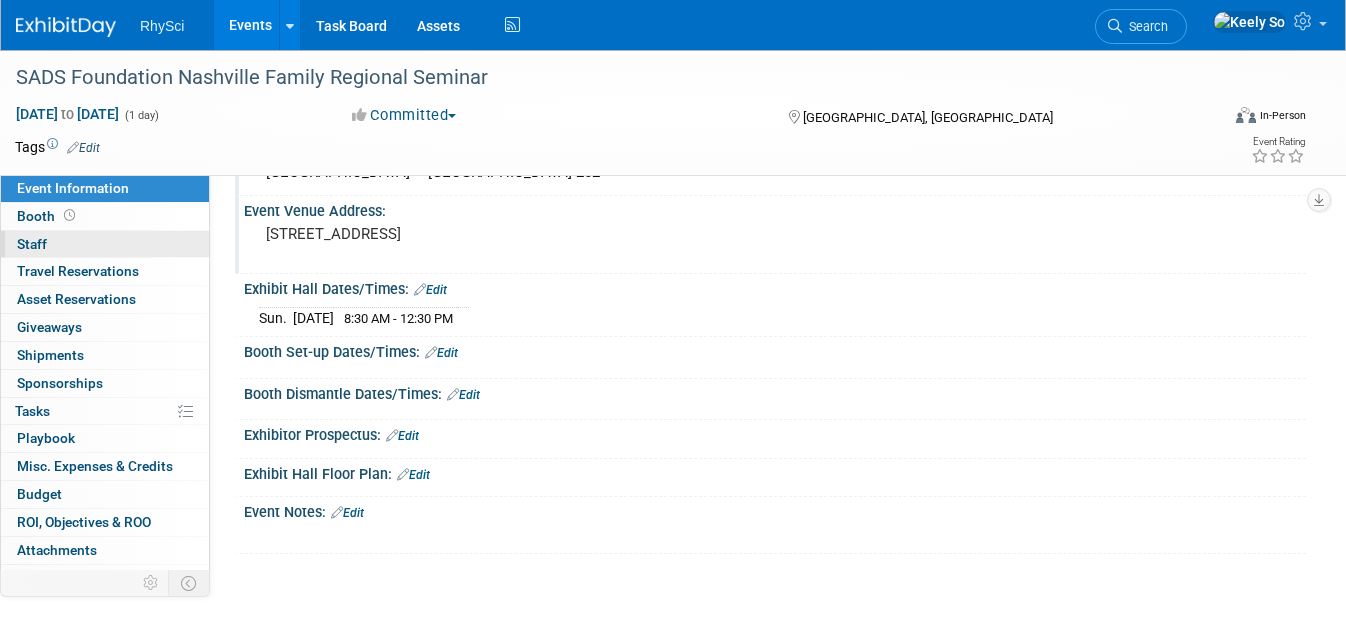 click on "0
Staff 0" at bounding box center (105, 244) 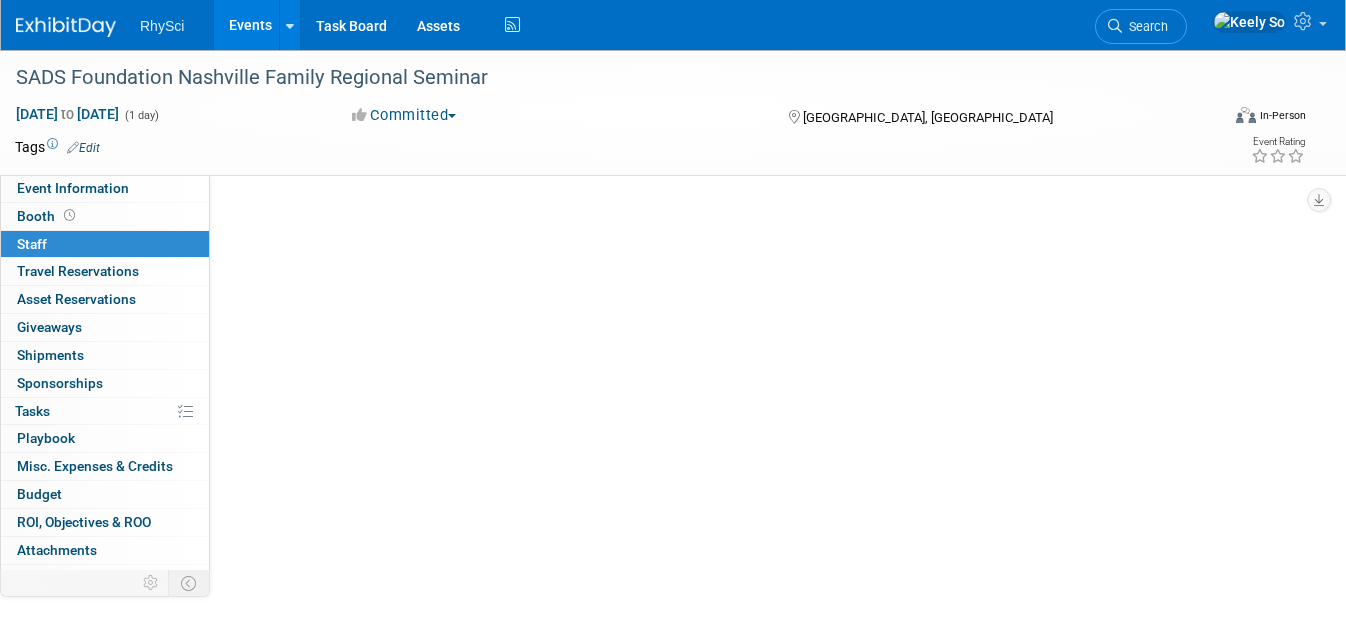 scroll, scrollTop: 0, scrollLeft: 0, axis: both 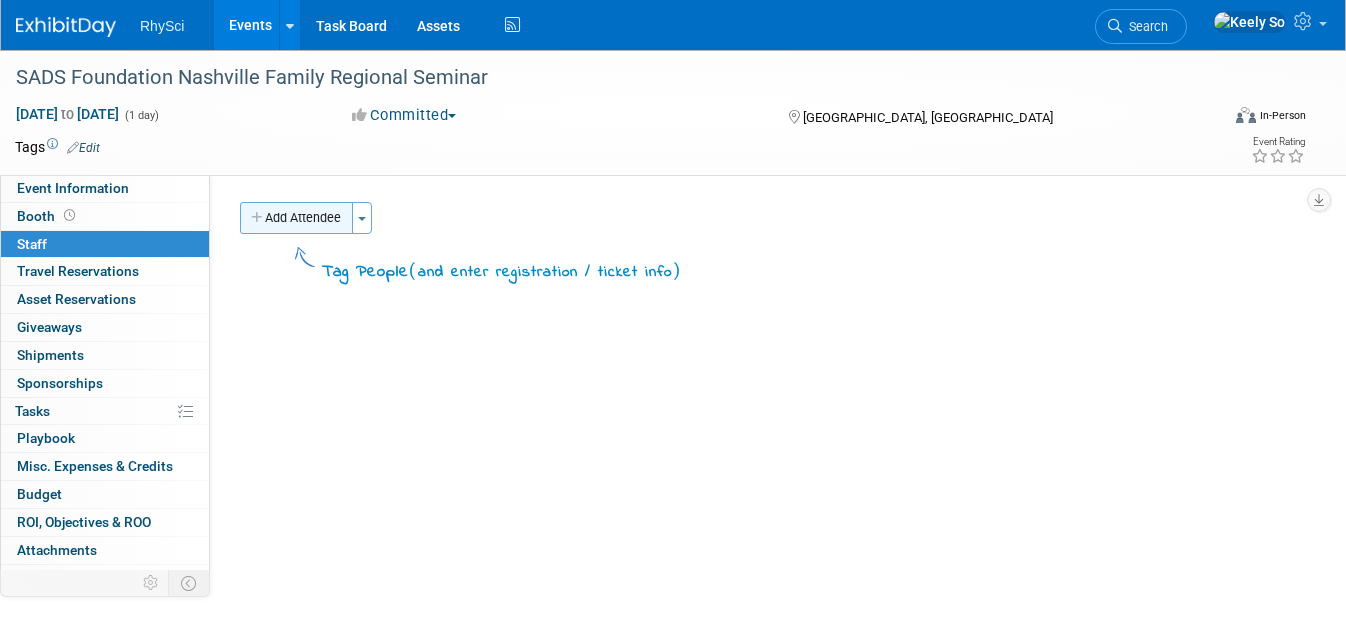 click on "Add Attendee" at bounding box center [296, 218] 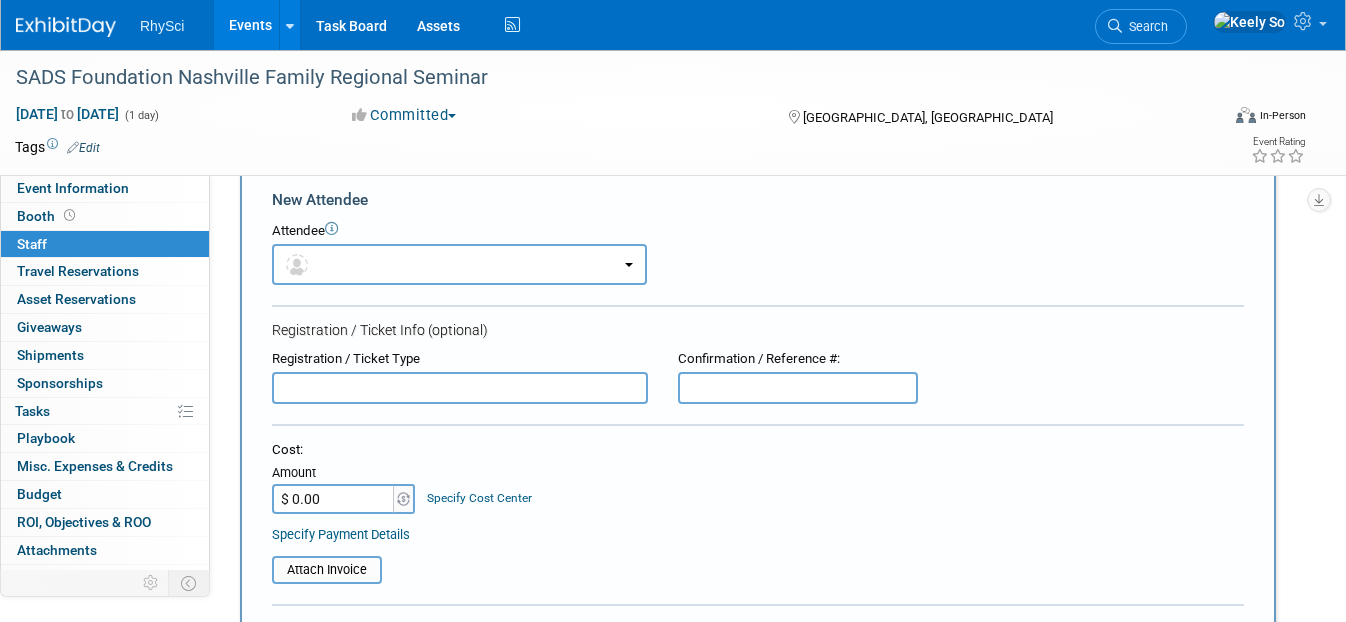scroll, scrollTop: 78, scrollLeft: 0, axis: vertical 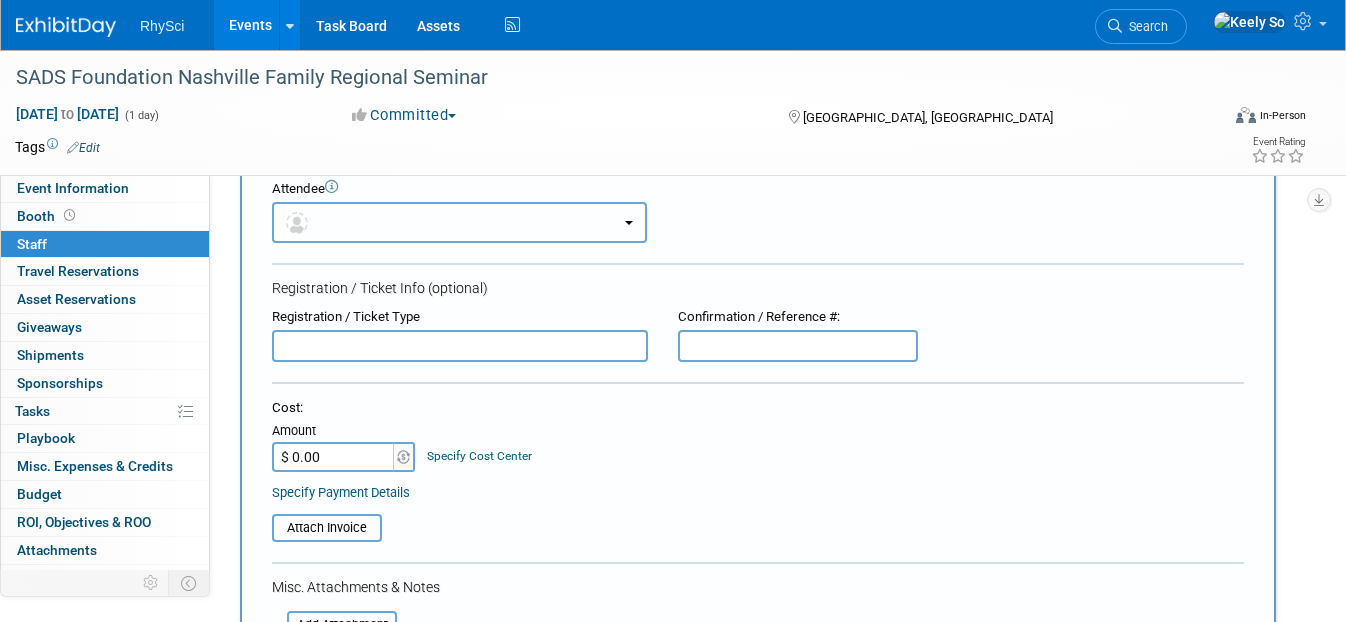 click at bounding box center [459, 222] 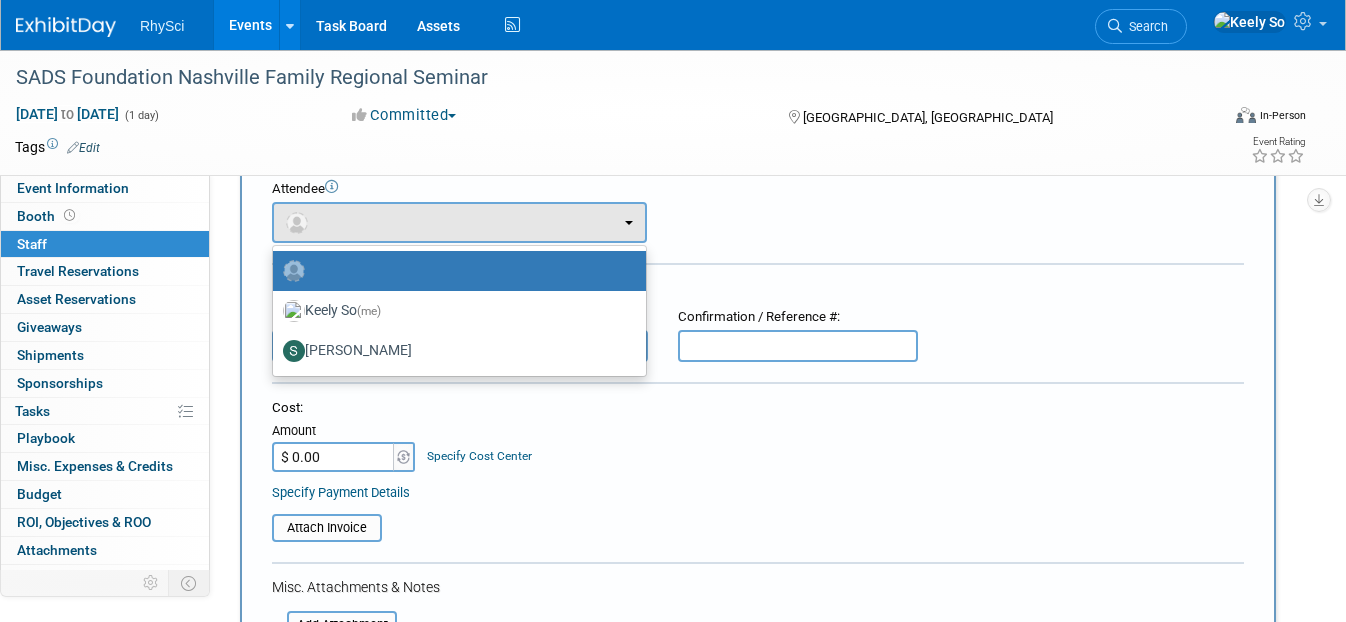 click on "New Attendee
Attendee
<img src="https://www.exhibitday.com/Images/Unassigned-User-Icon.png" style="width: 22px; height: 22px; border-radius: 11px; margin-top: 2px; margin-bottom: 2px; margin-left: 0px;" />
Keely So
(me) X Onsite Remote" at bounding box center (758, 514) 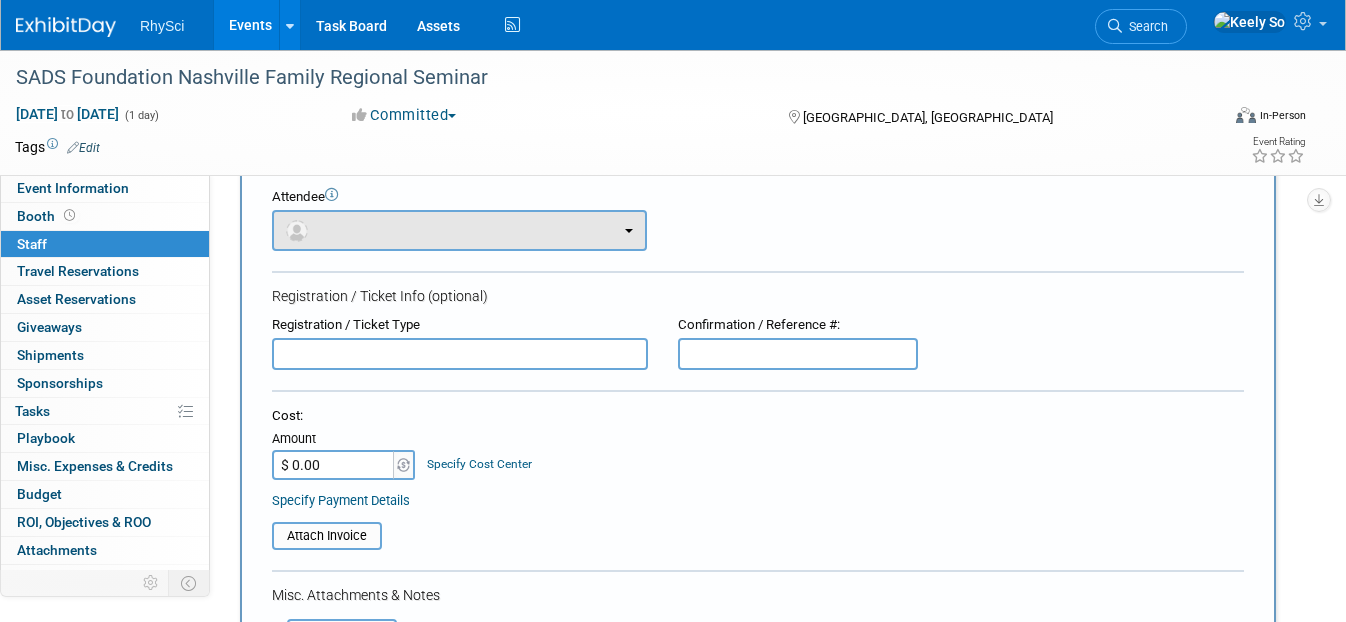 scroll, scrollTop: 0, scrollLeft: 0, axis: both 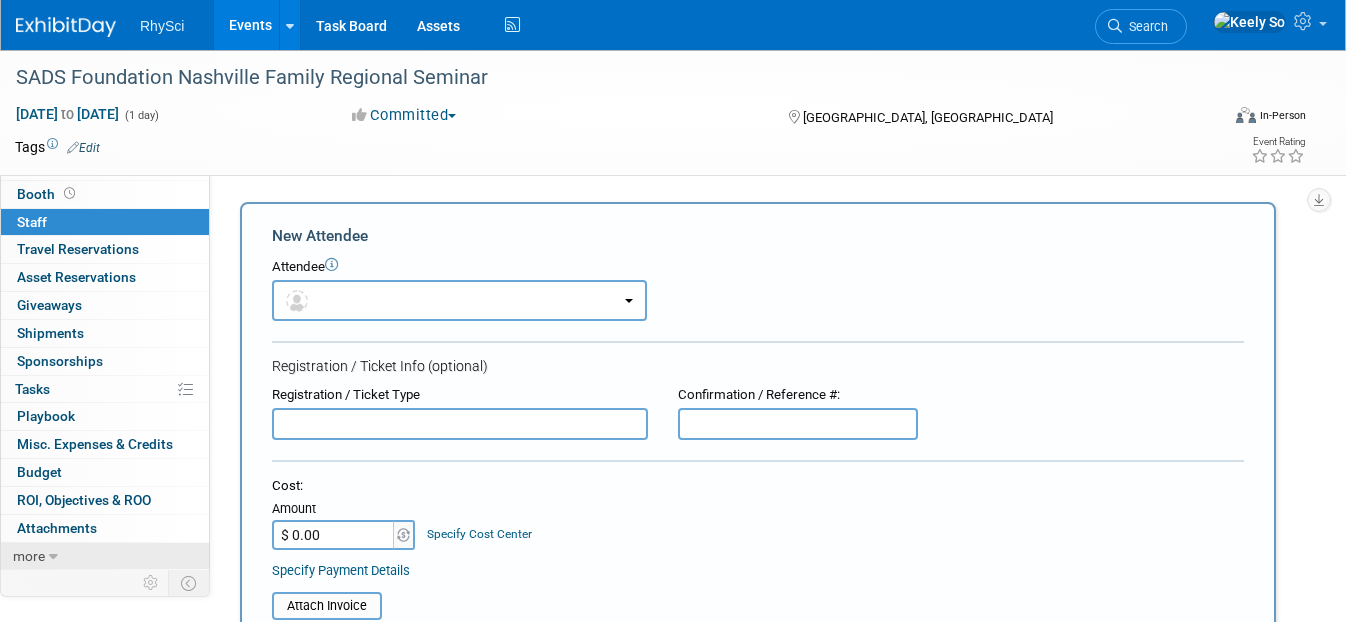 click on "more" at bounding box center [105, 556] 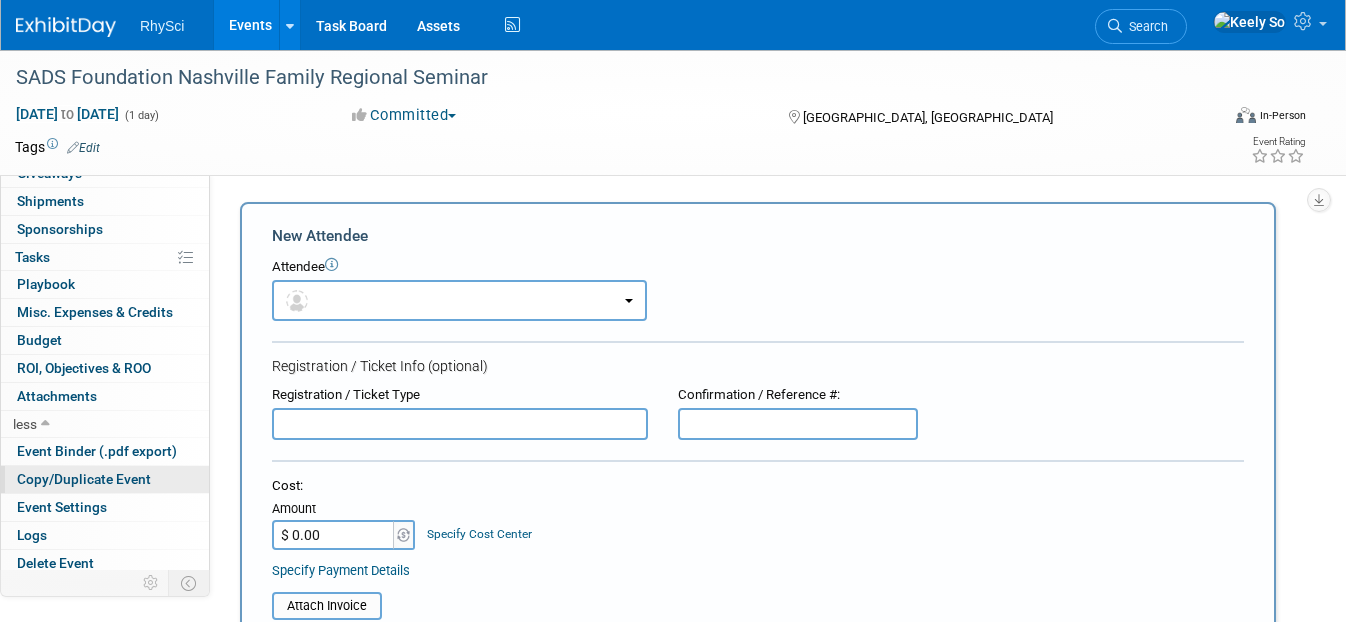 scroll, scrollTop: 161, scrollLeft: 0, axis: vertical 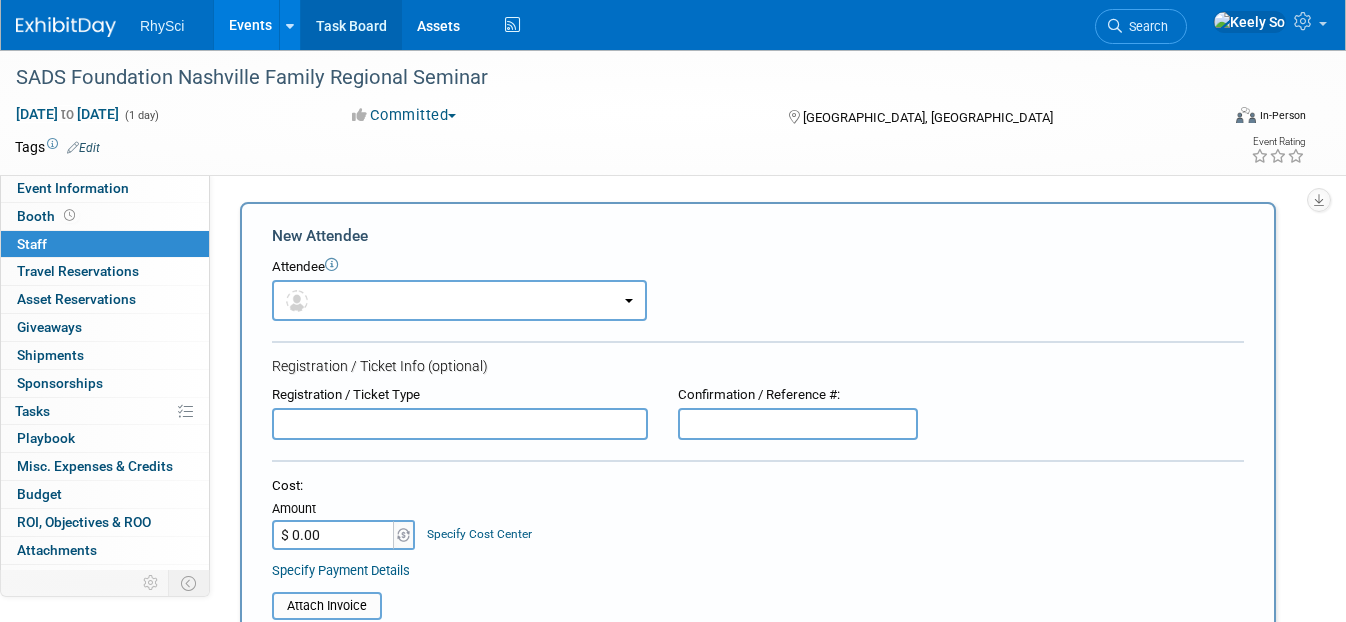 click on "Task Board" at bounding box center [351, 25] 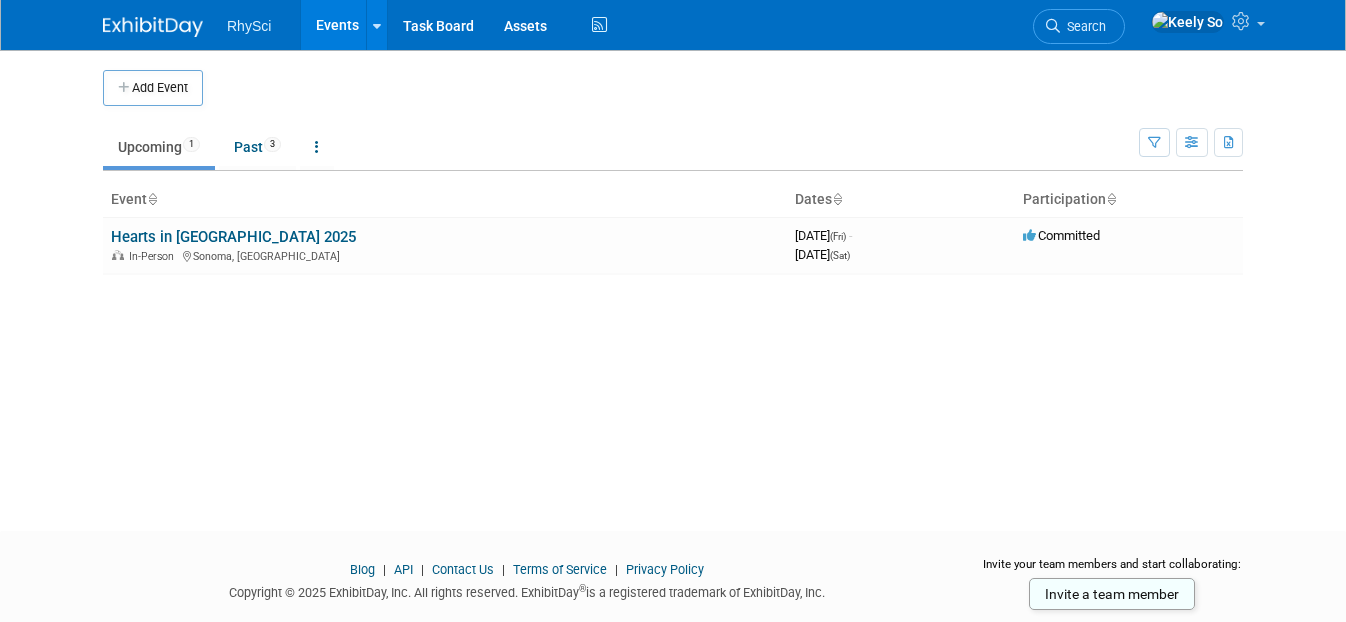 scroll, scrollTop: 0, scrollLeft: 0, axis: both 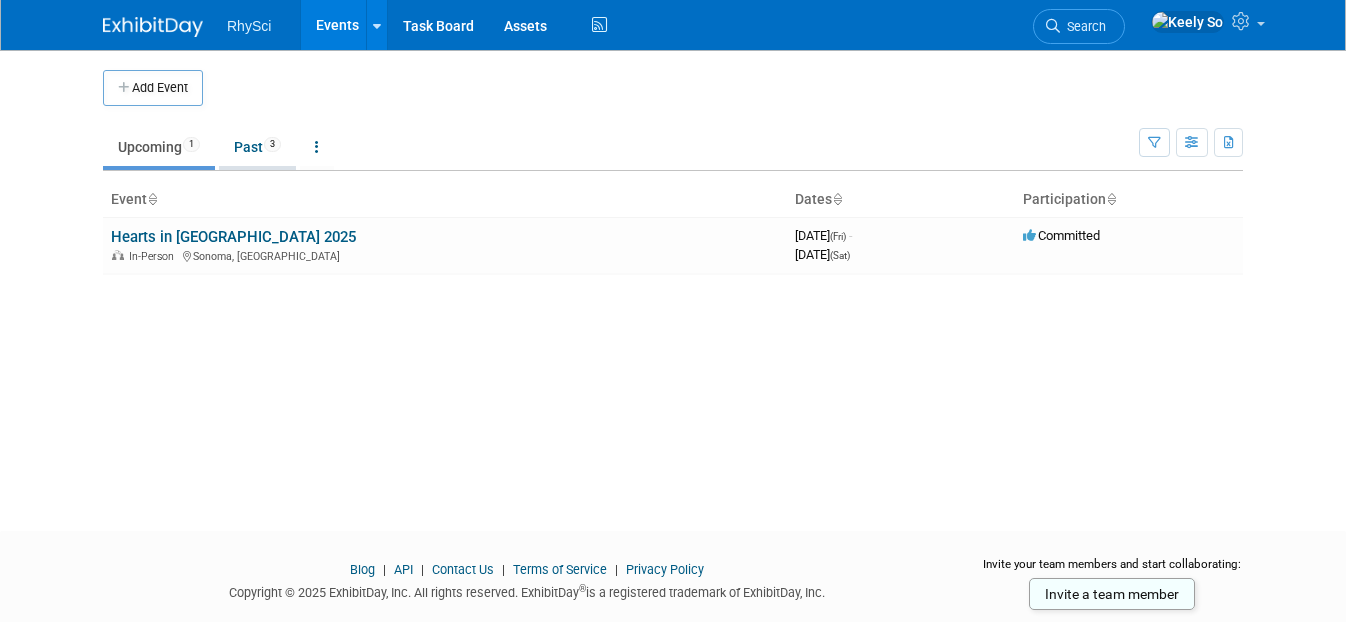 click on "Past
3" at bounding box center [257, 147] 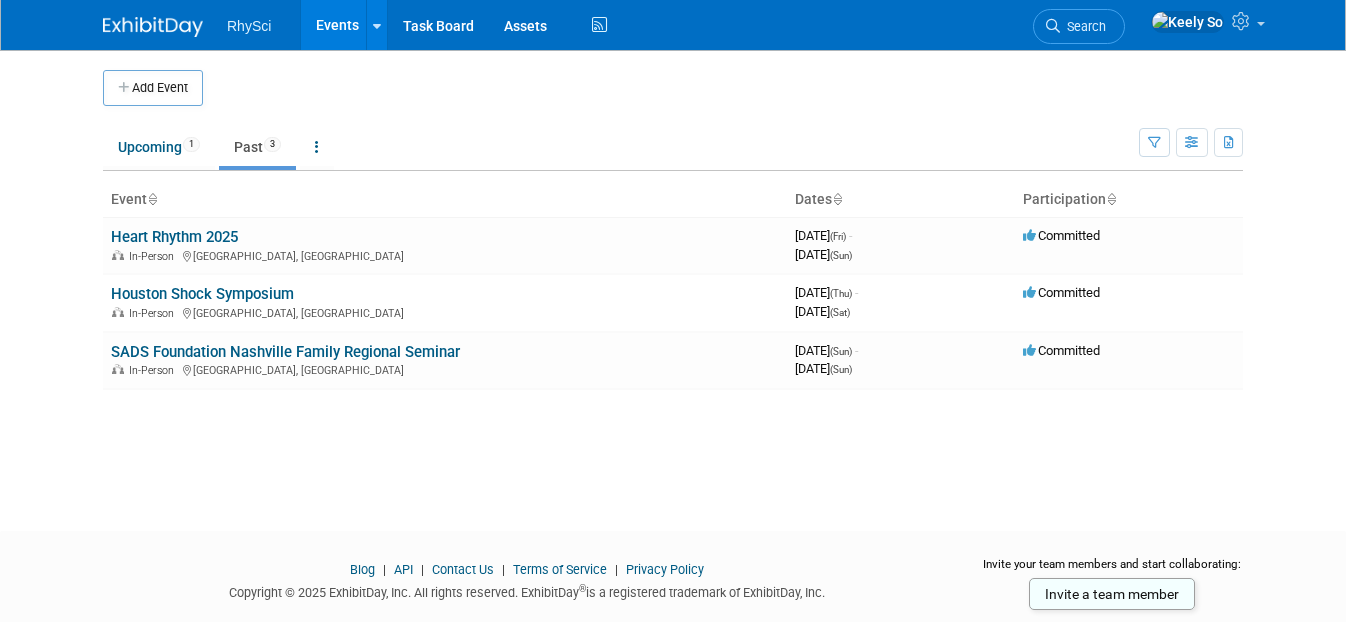 scroll, scrollTop: 0, scrollLeft: 0, axis: both 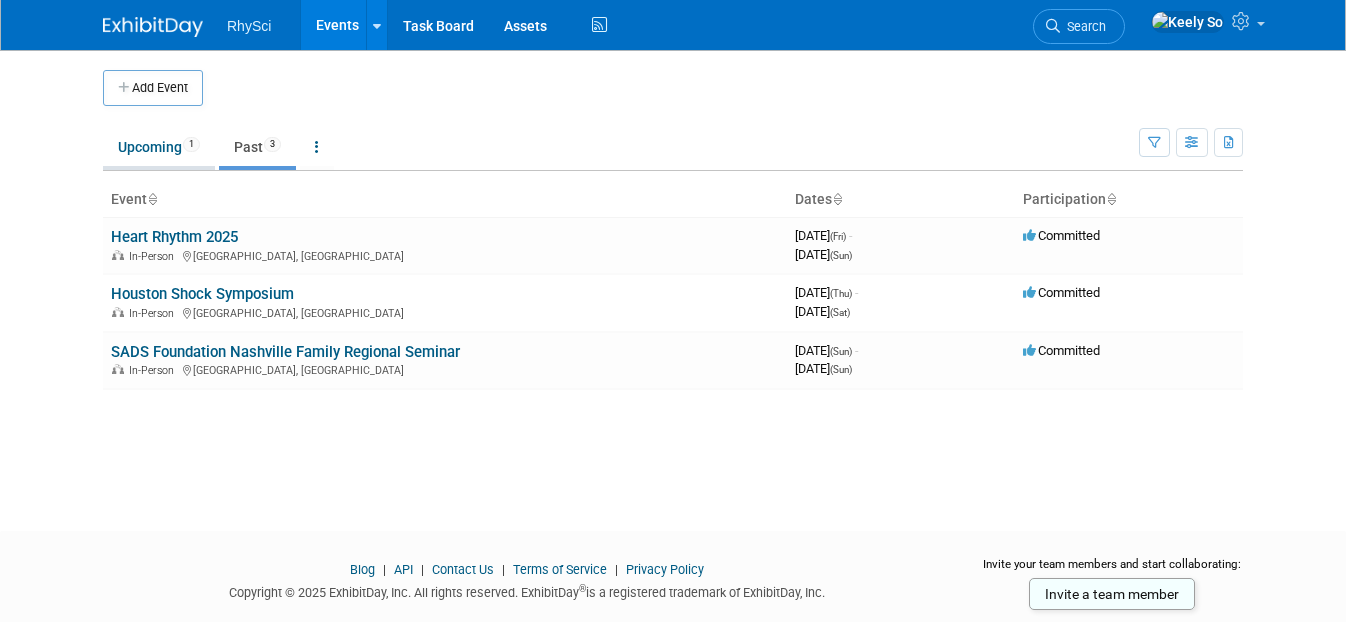 click on "Upcoming
1" at bounding box center (159, 147) 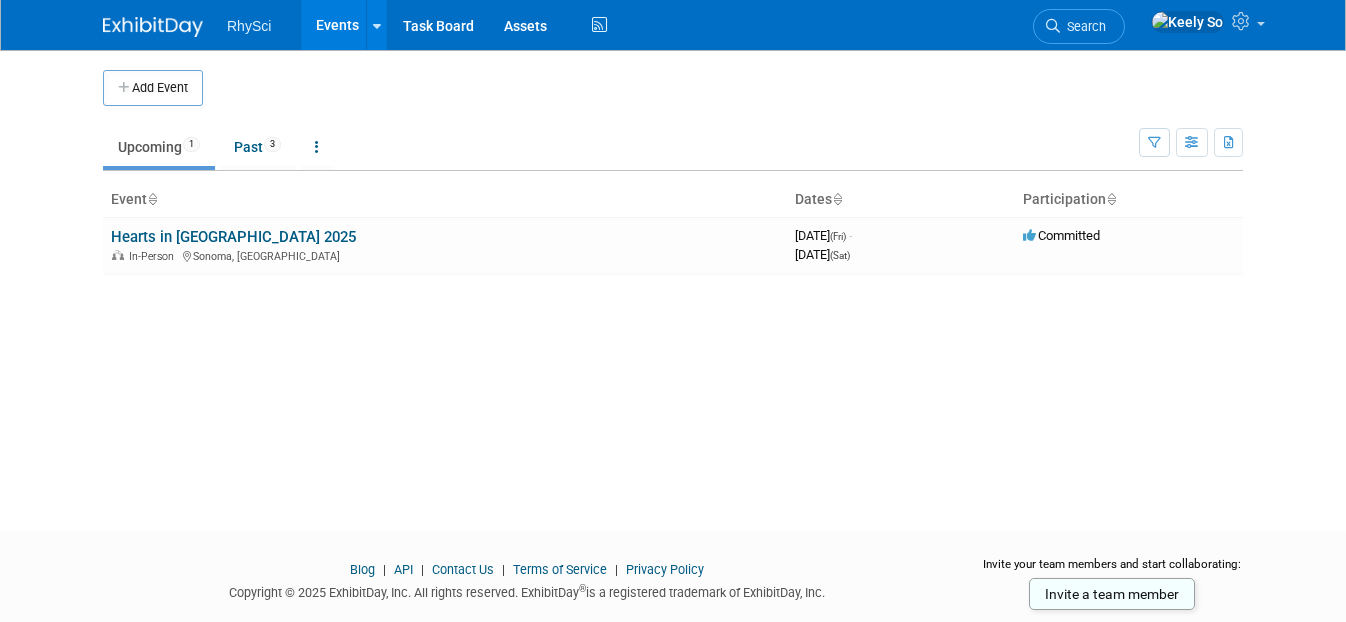 scroll, scrollTop: 0, scrollLeft: 0, axis: both 